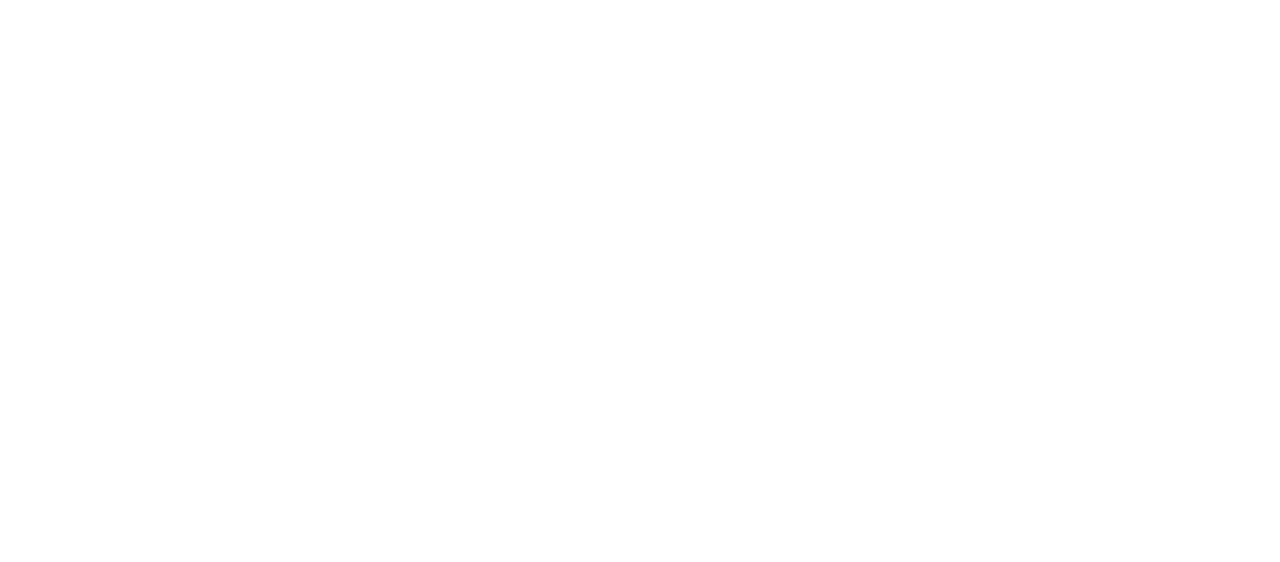 scroll, scrollTop: 0, scrollLeft: 0, axis: both 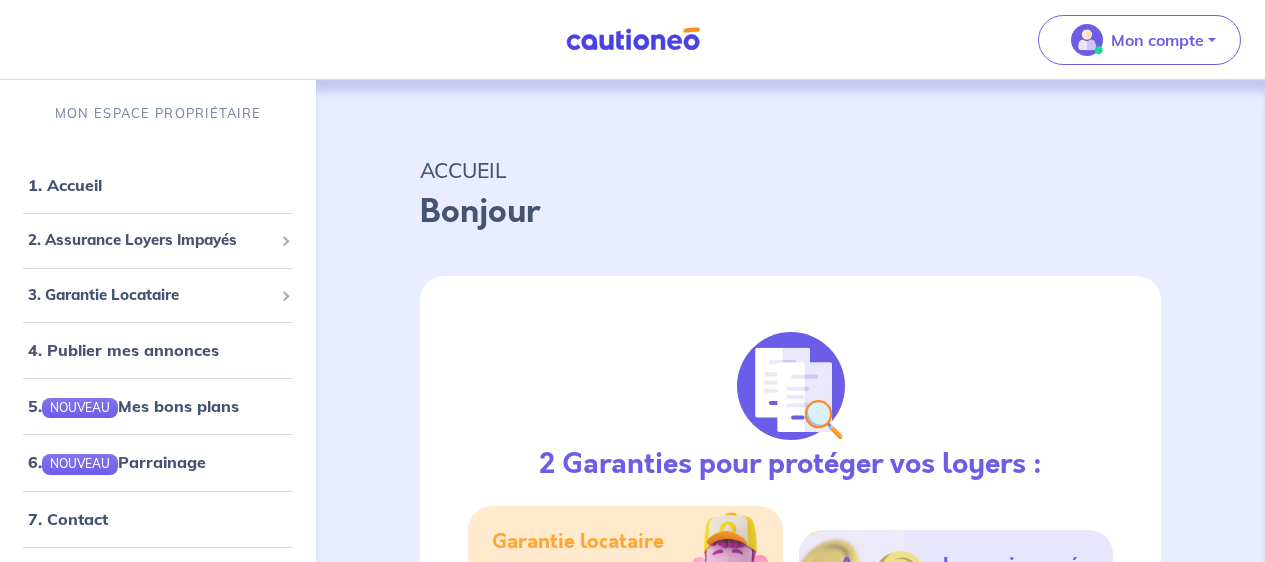 select on "FR" 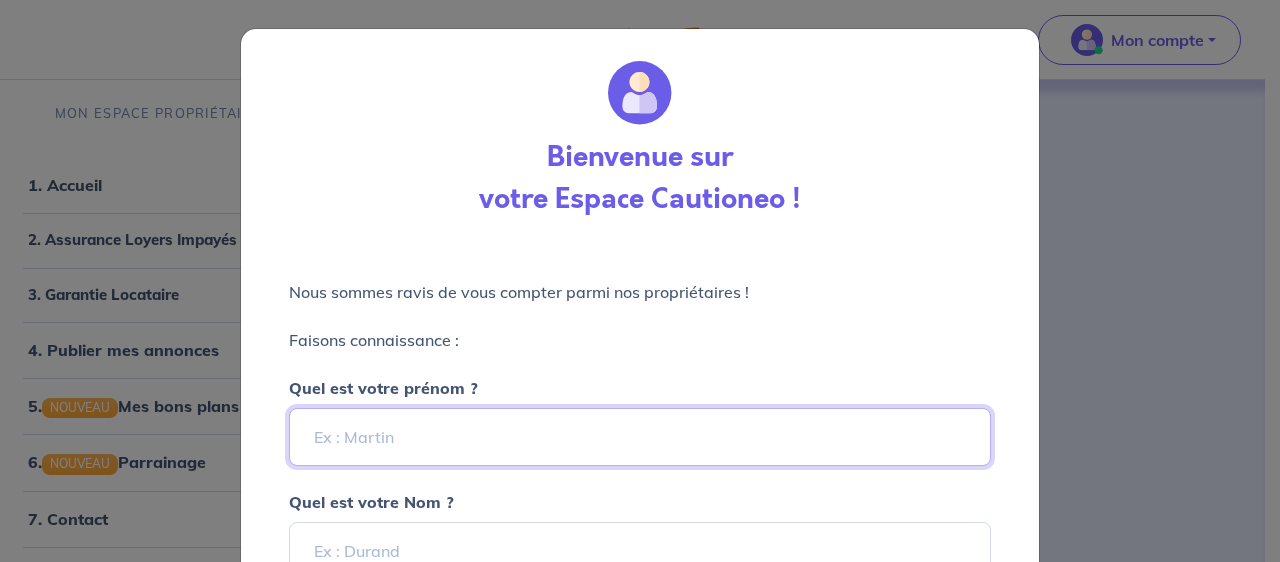 click on "Quel est votre prénom ?" at bounding box center (640, 437) 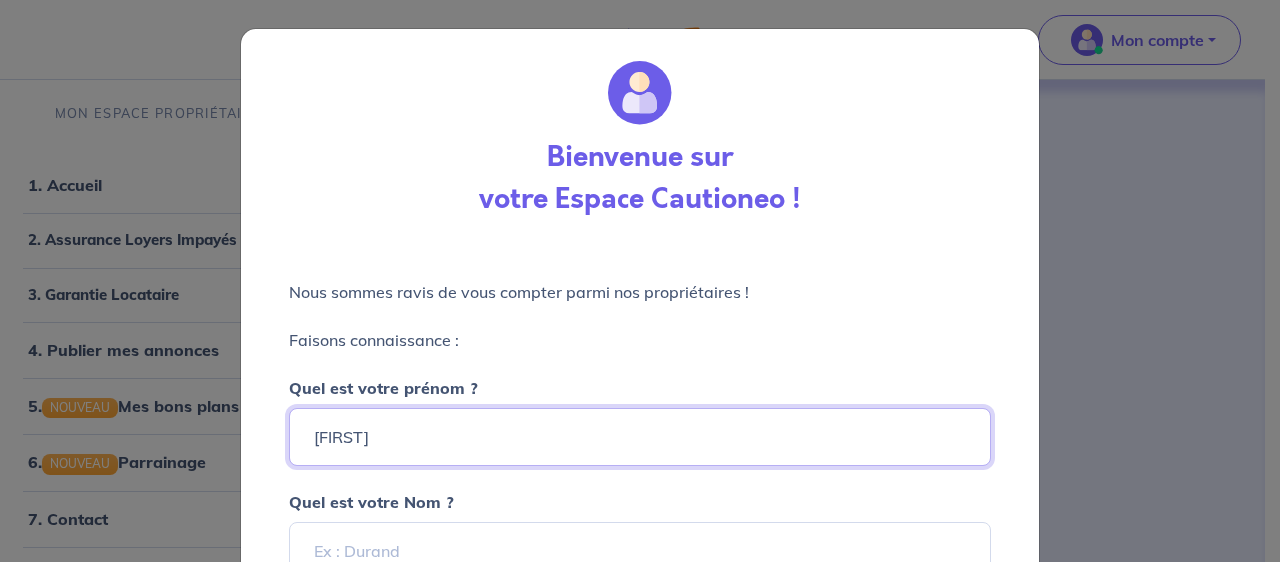 type on "[FIRST]" 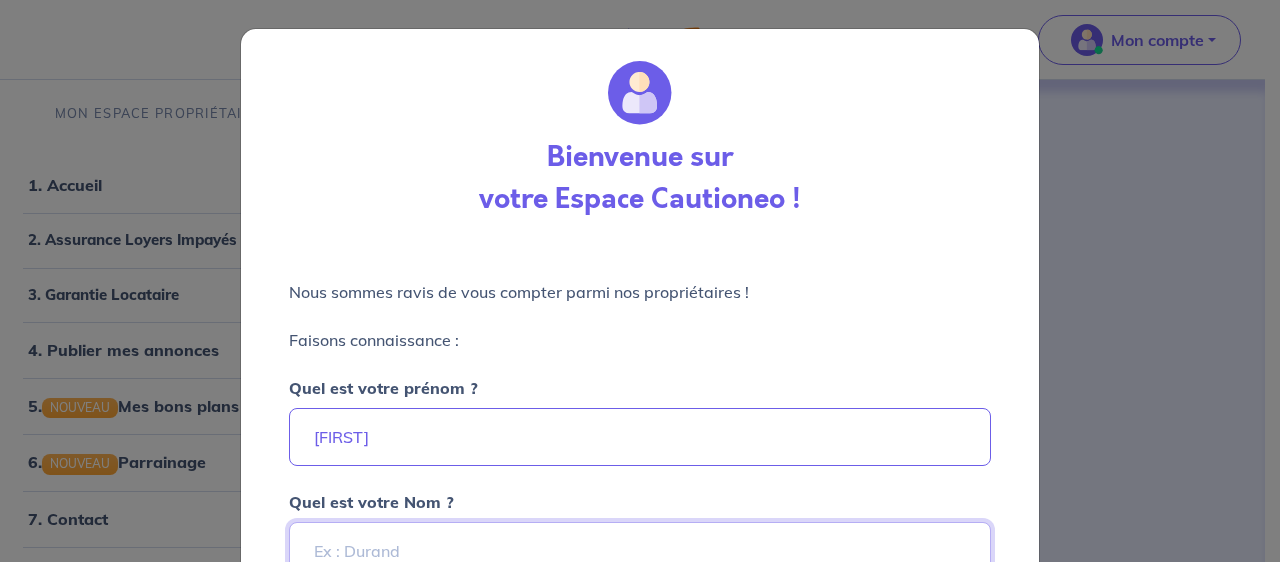 scroll, scrollTop: 18, scrollLeft: 0, axis: vertical 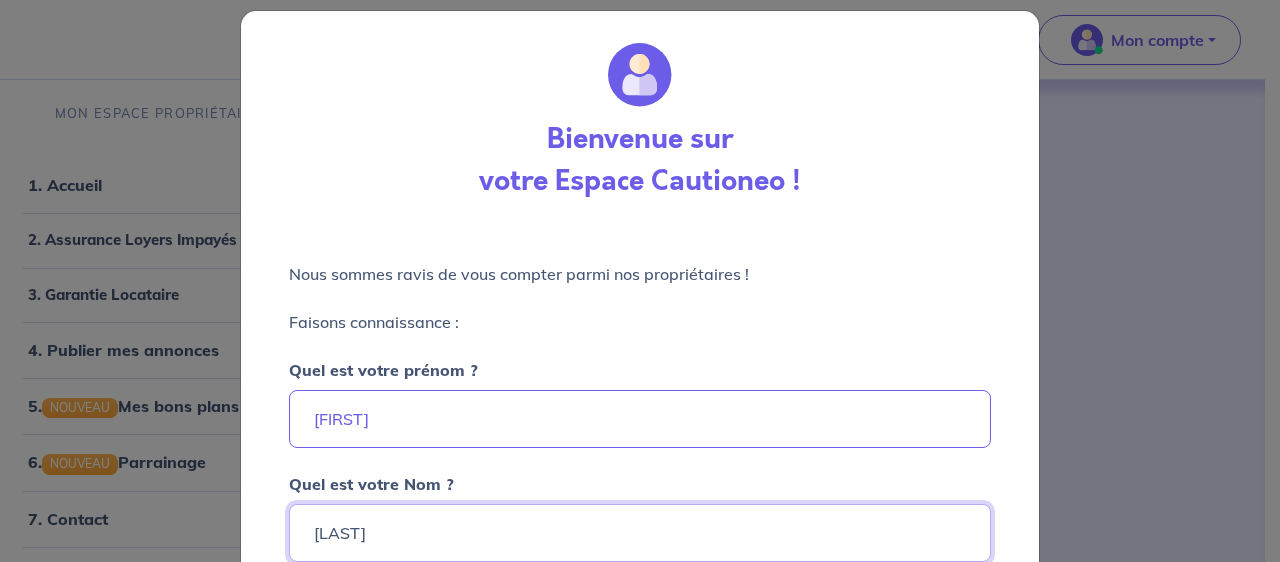type on "[LAST]" 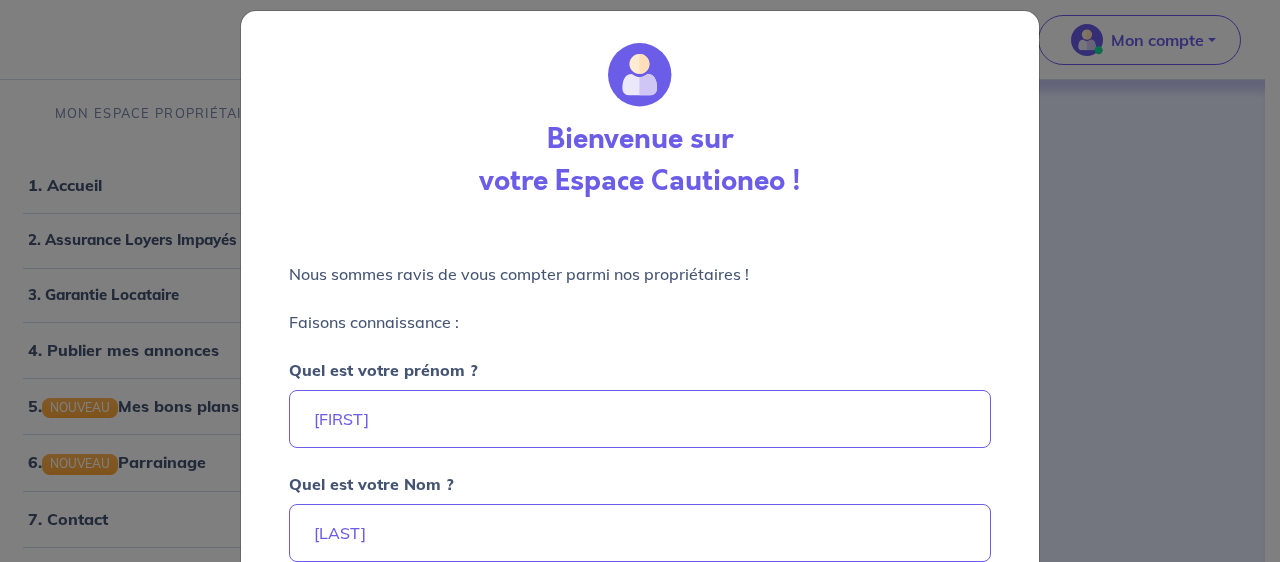 scroll, scrollTop: 307, scrollLeft: 0, axis: vertical 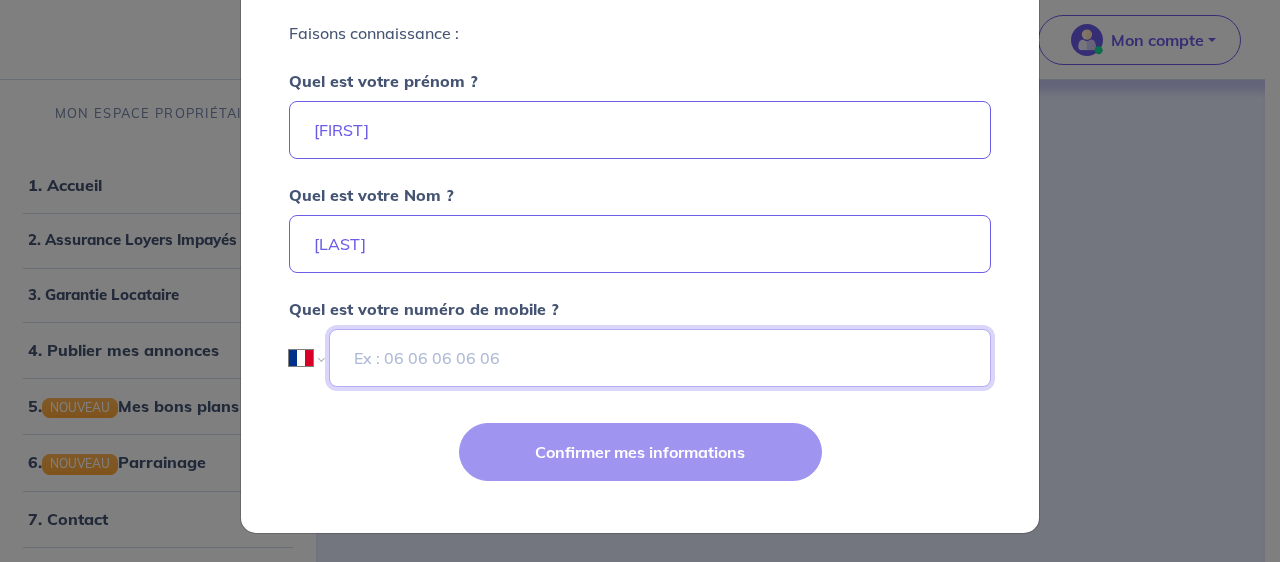 click at bounding box center (660, 358) 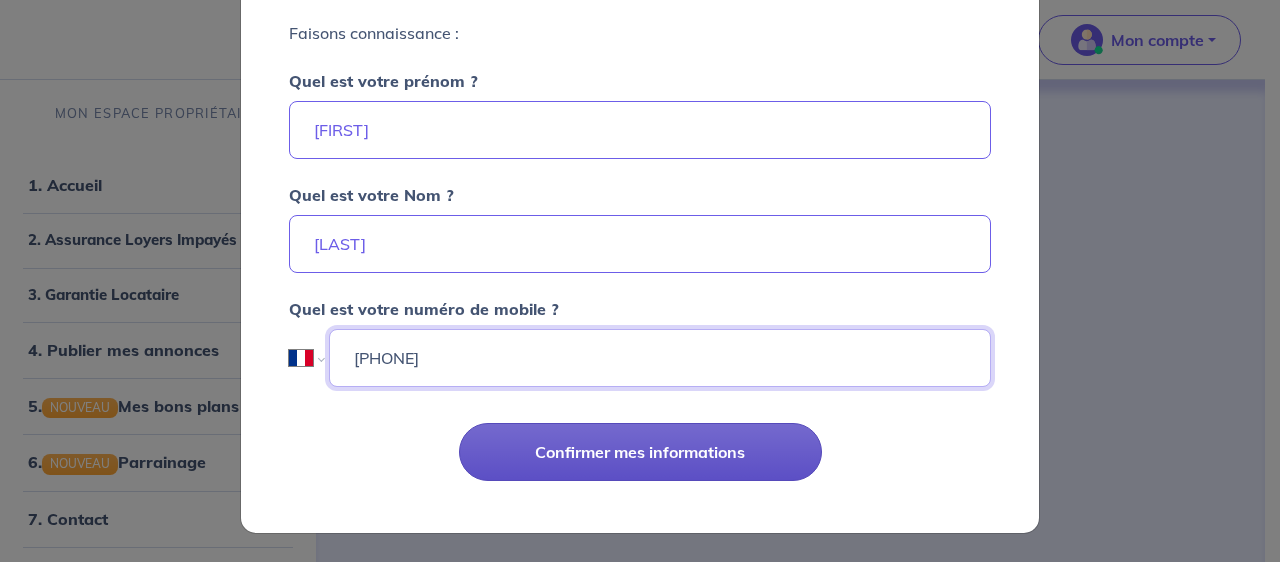 type on "[PHONE]" 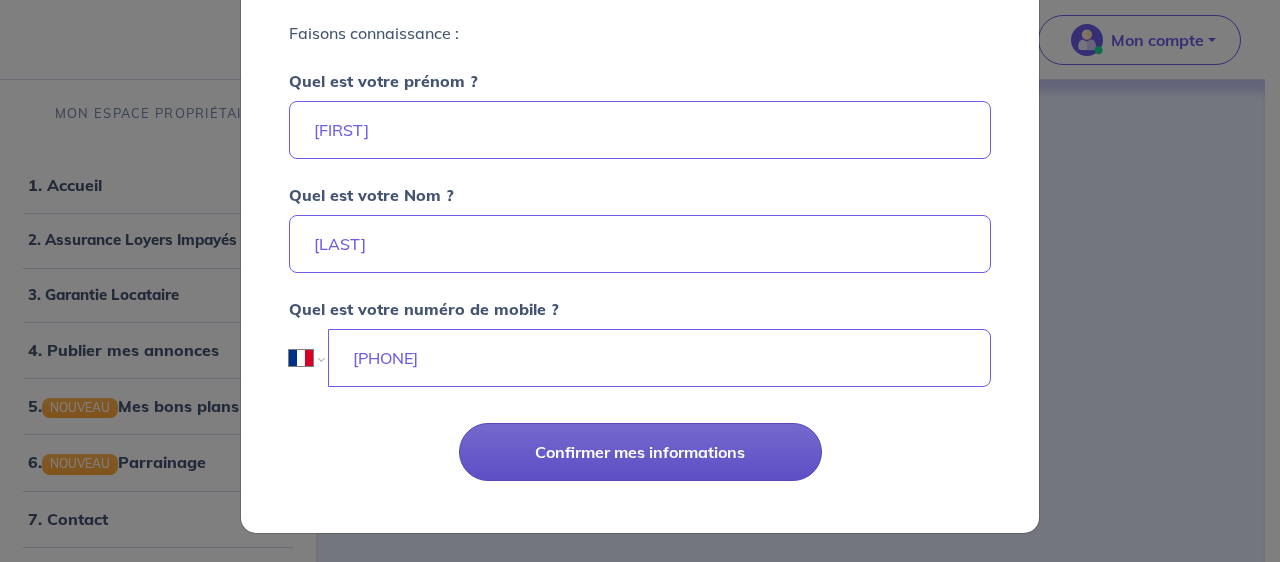 click on "Confirmer mes informations" at bounding box center [640, 452] 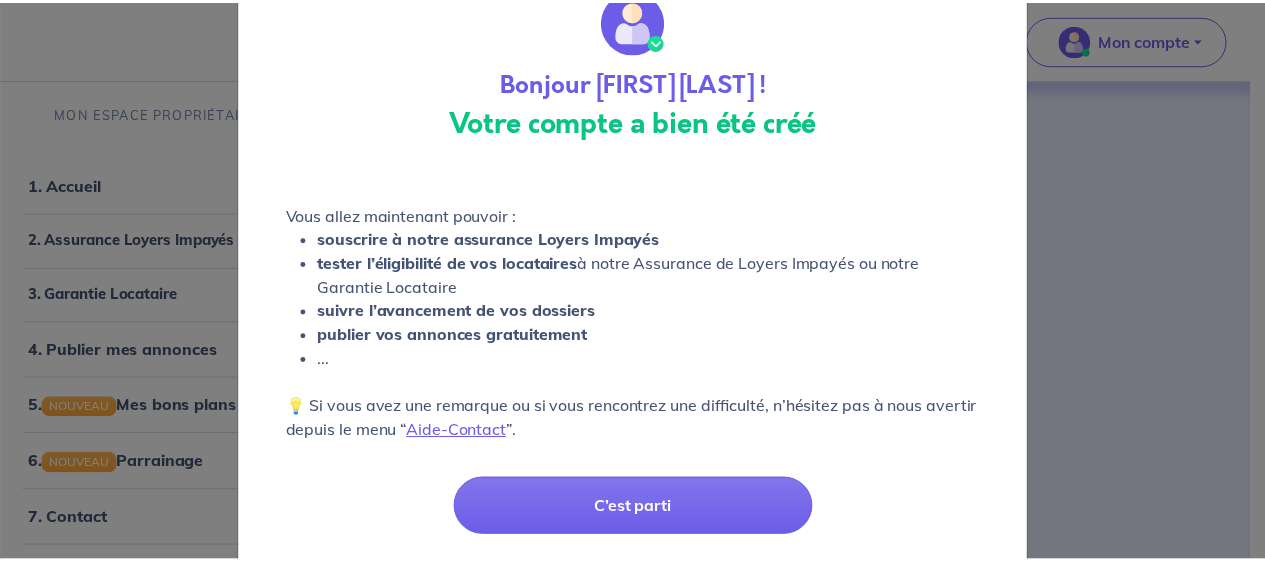 scroll, scrollTop: 128, scrollLeft: 0, axis: vertical 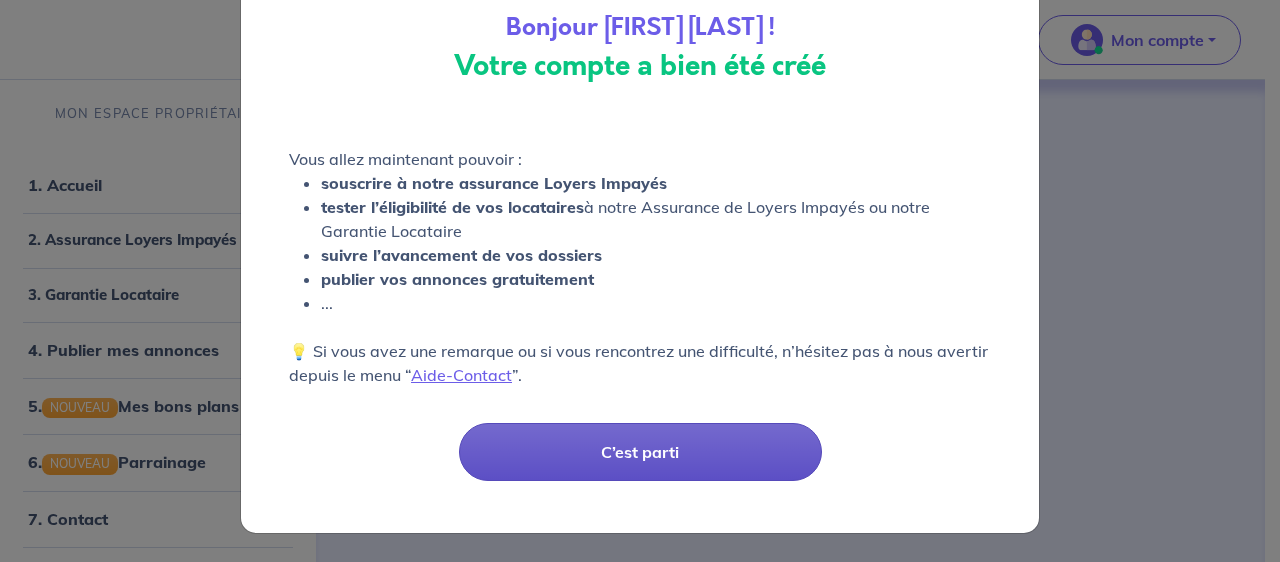 click on "C’est parti" at bounding box center [640, 452] 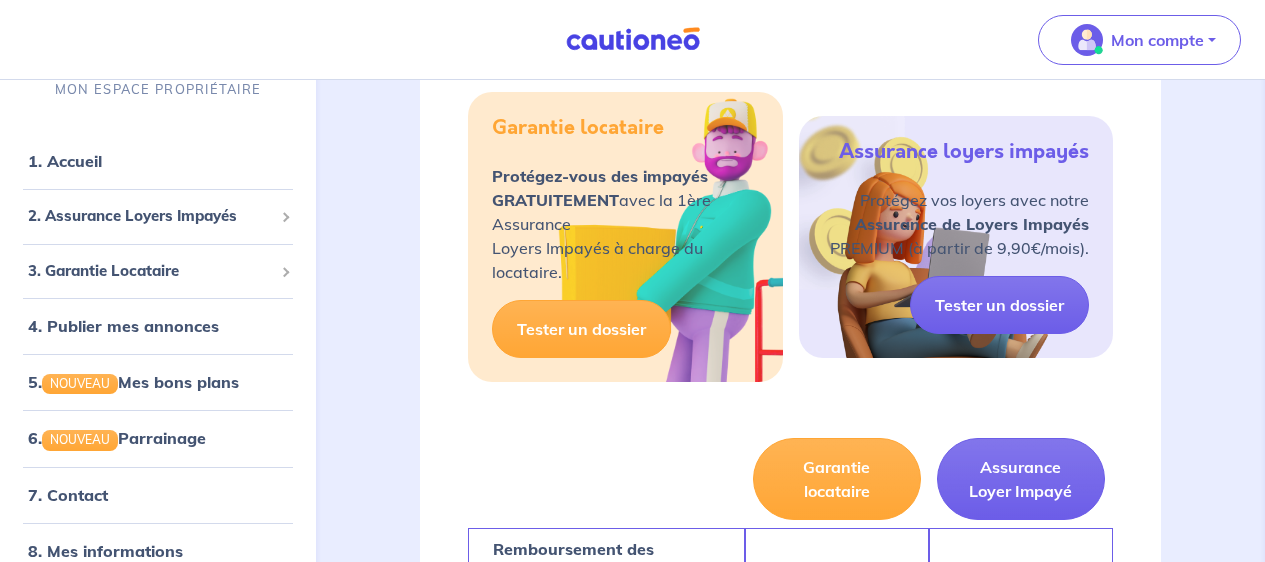 scroll, scrollTop: 412, scrollLeft: 0, axis: vertical 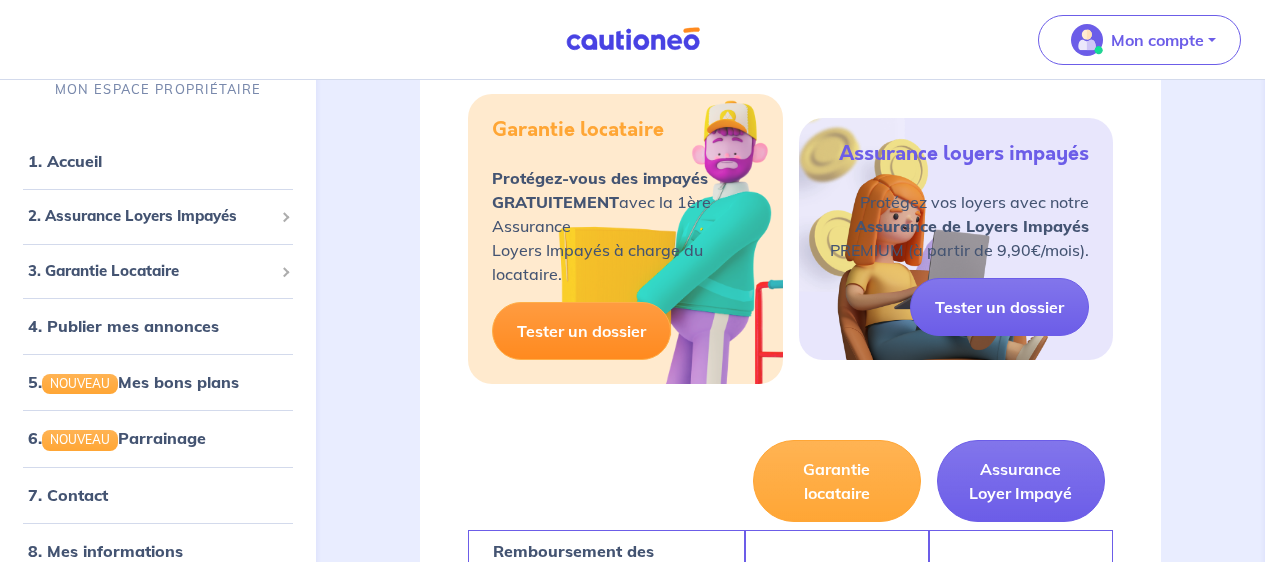 click on "Tester un dossier" at bounding box center [581, 331] 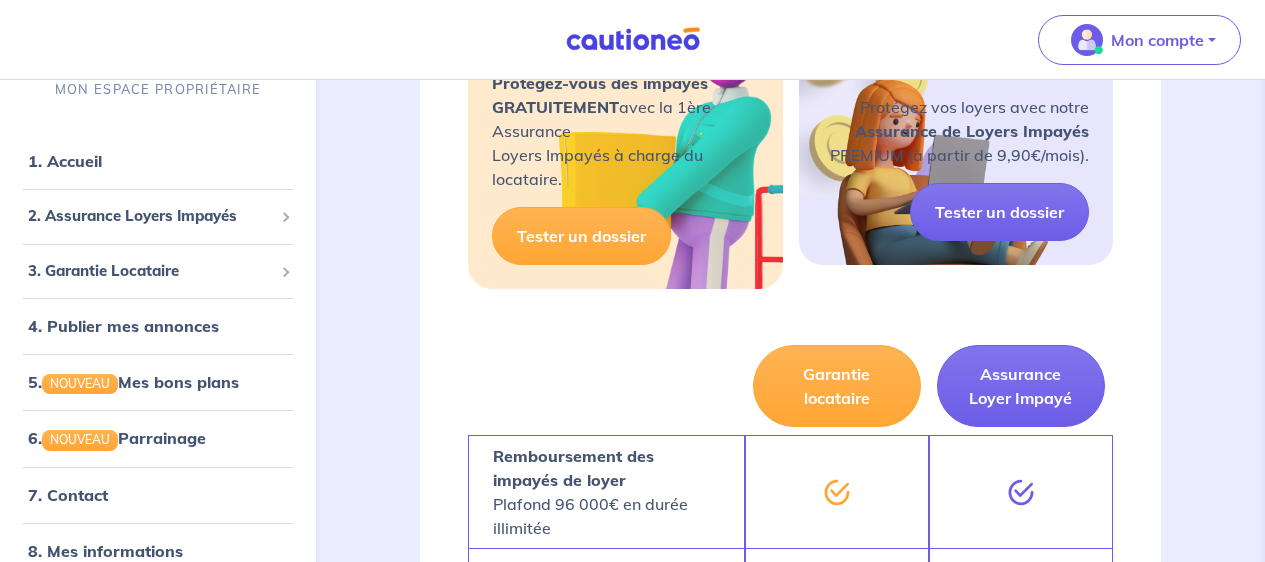 scroll, scrollTop: 509, scrollLeft: 0, axis: vertical 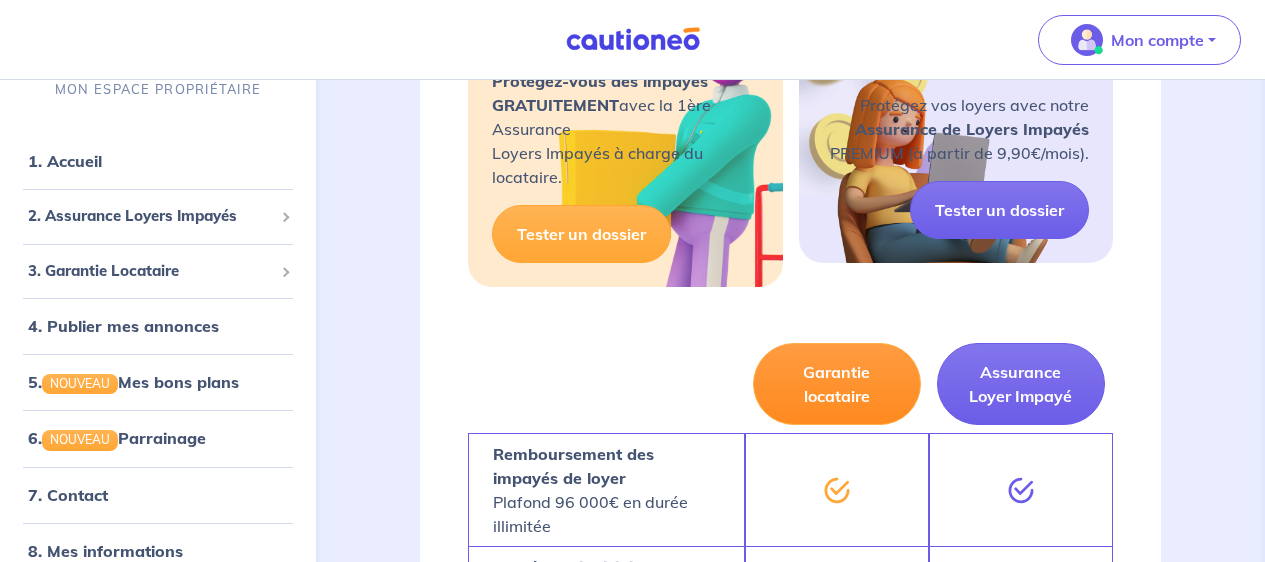 click on "Garantie locataire" at bounding box center [837, 384] 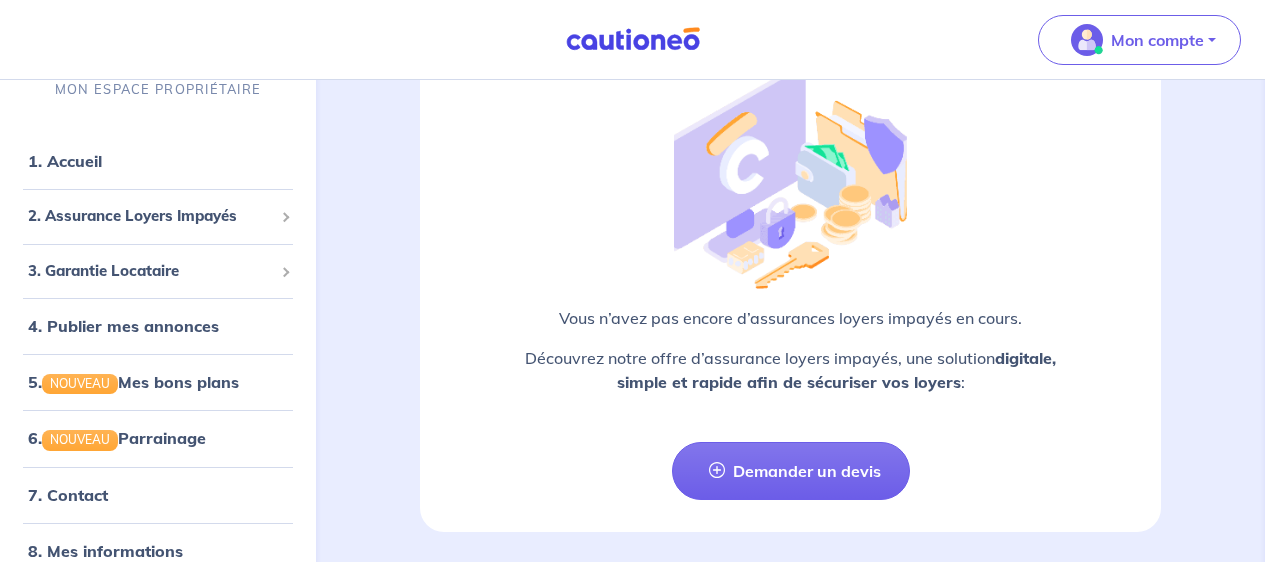 scroll, scrollTop: 2787, scrollLeft: 0, axis: vertical 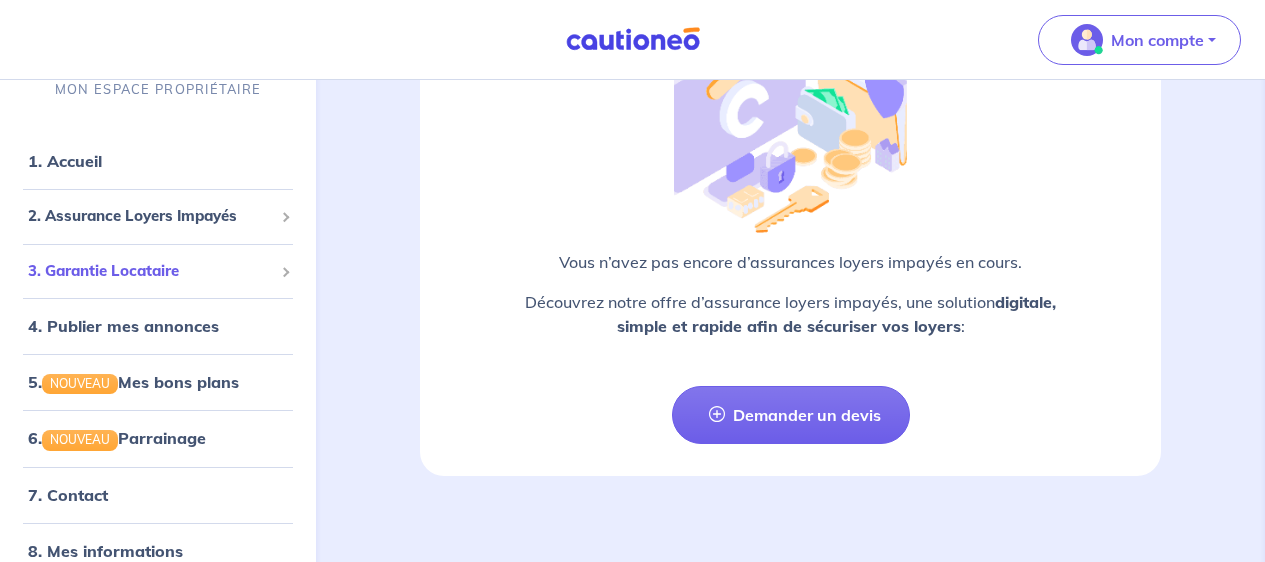 click on "3. Garantie Locataire" at bounding box center [150, 271] 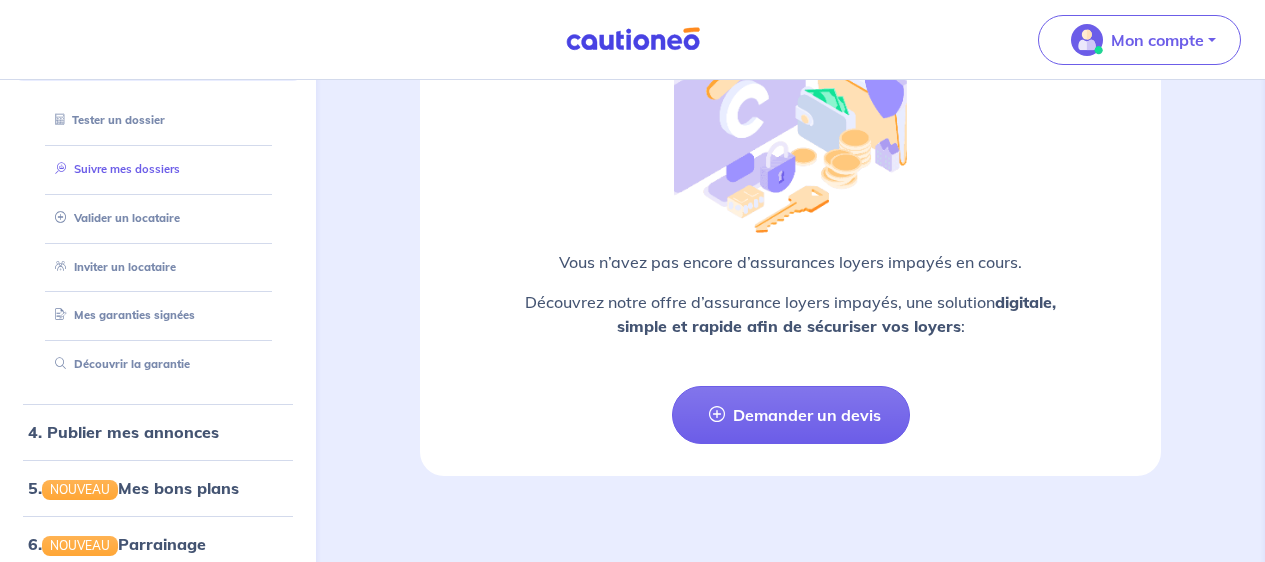 scroll, scrollTop: 223, scrollLeft: 0, axis: vertical 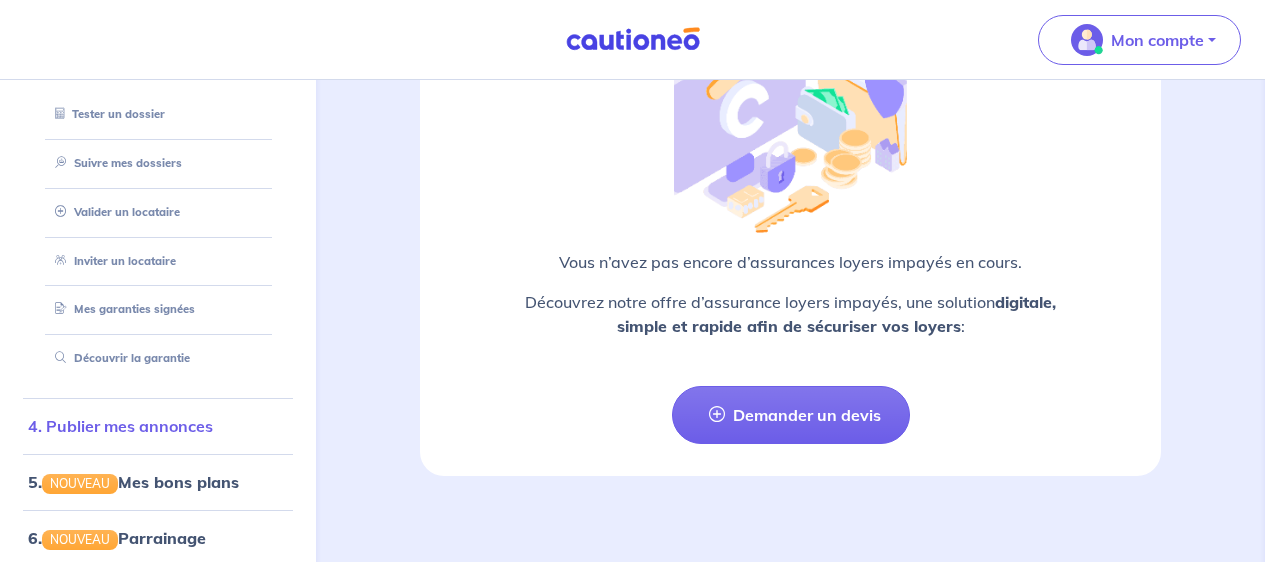 click on "4. Publier mes annonces" at bounding box center (120, 426) 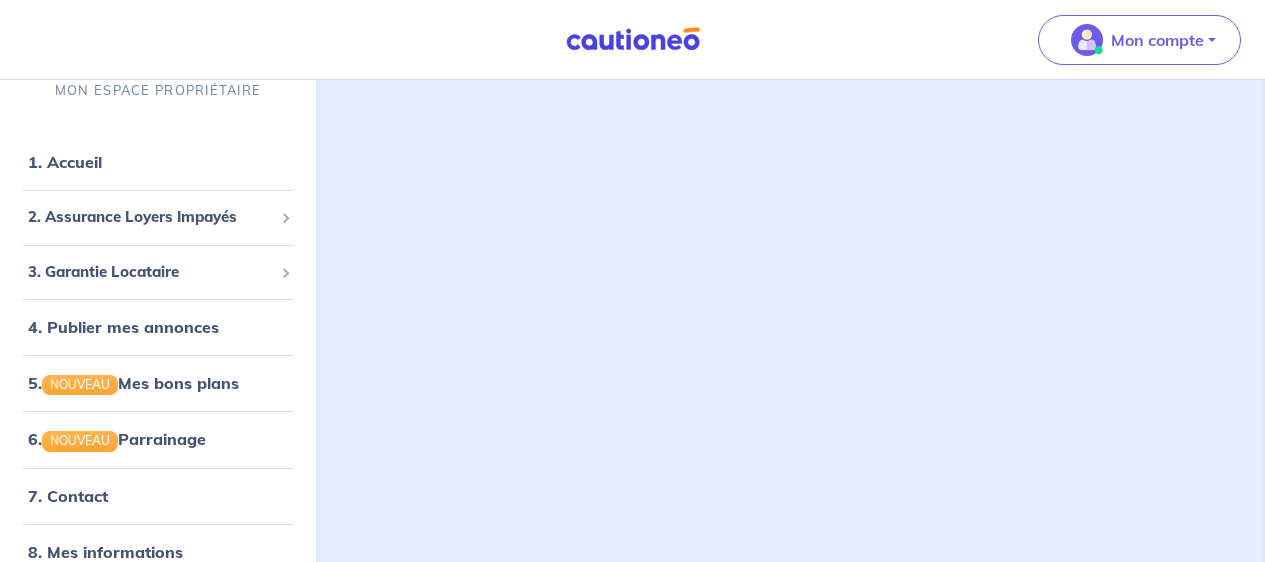 scroll, scrollTop: 0, scrollLeft: 0, axis: both 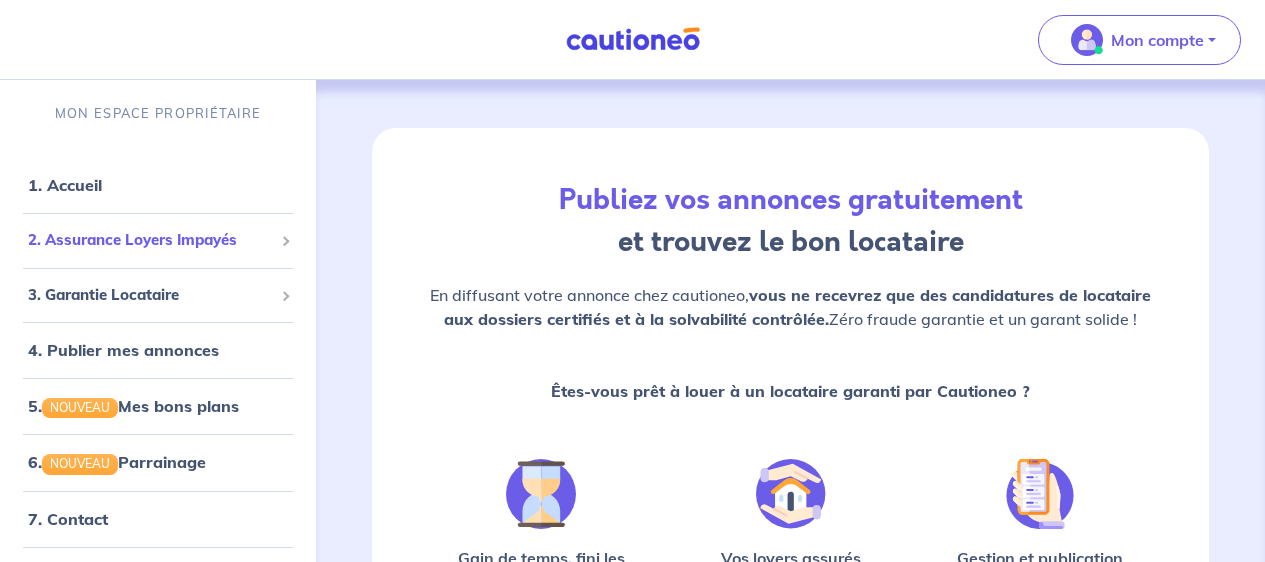 click on "2. Assurance Loyers Impayés" at bounding box center [150, 240] 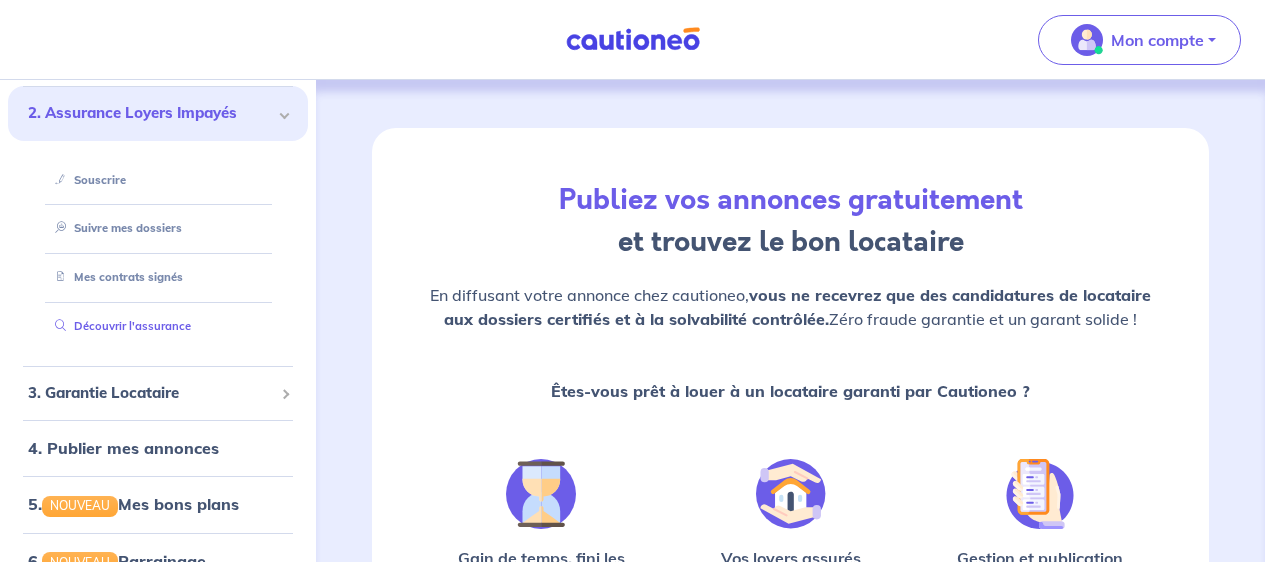 scroll, scrollTop: 194, scrollLeft: 0, axis: vertical 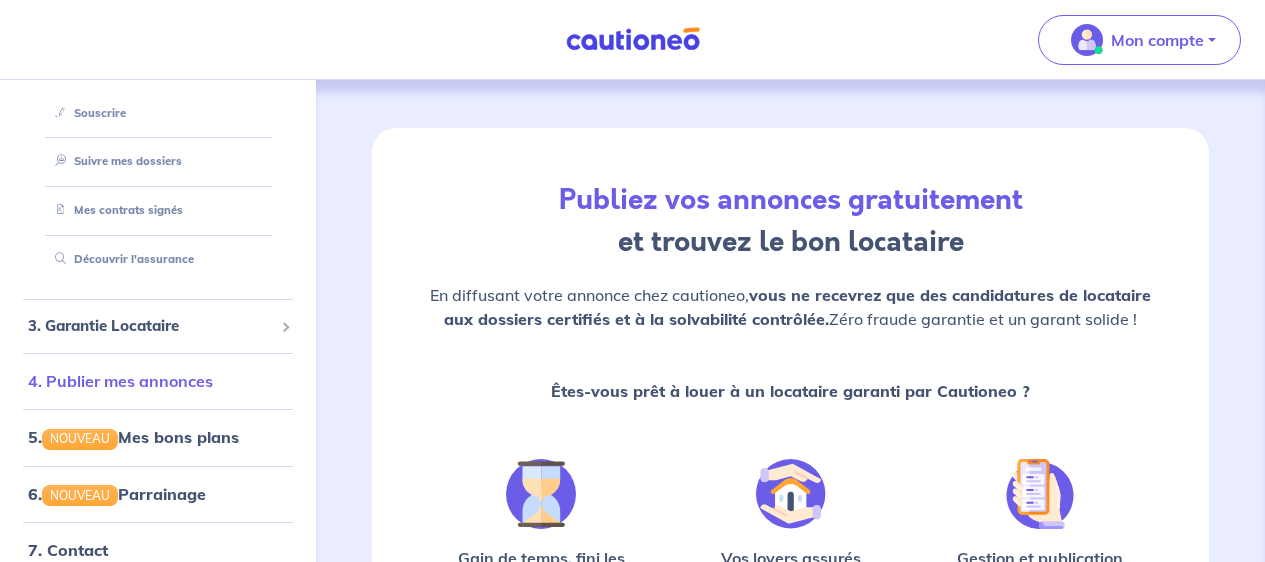 click on "4. Publier mes annonces" at bounding box center (120, 381) 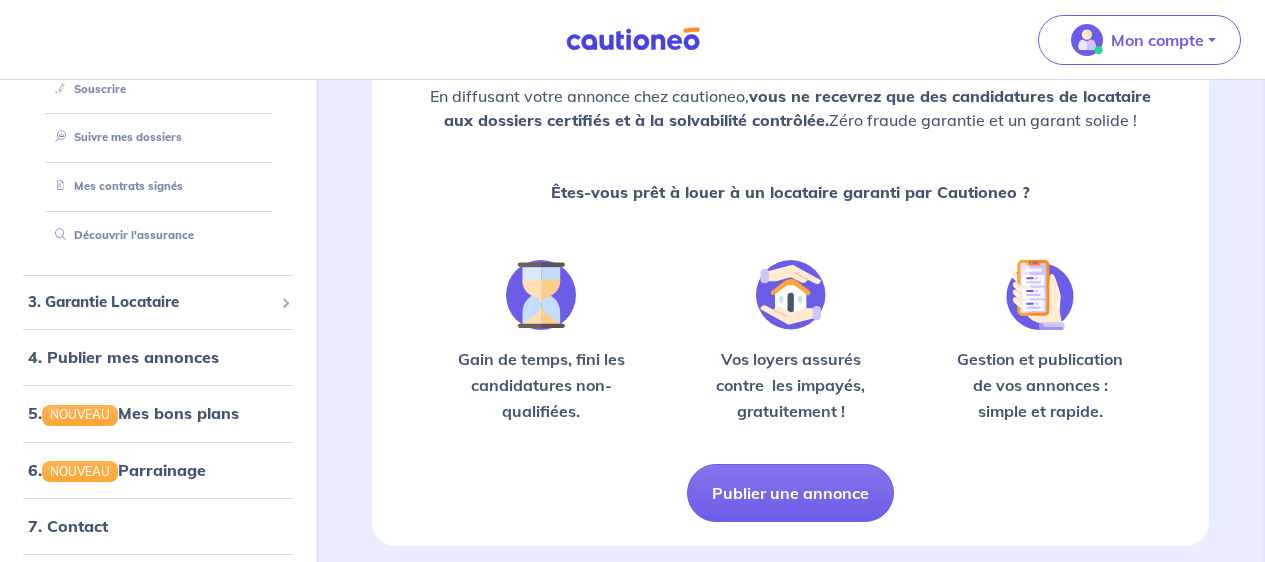 scroll, scrollTop: 244, scrollLeft: 0, axis: vertical 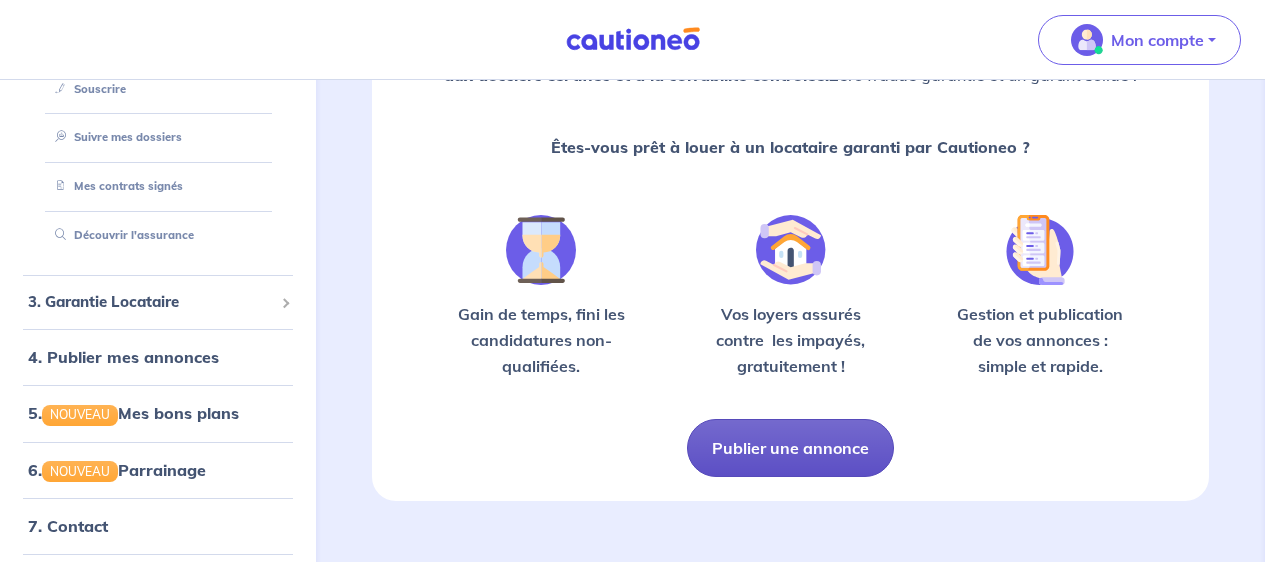 click on "Publier une annonce" at bounding box center [790, 448] 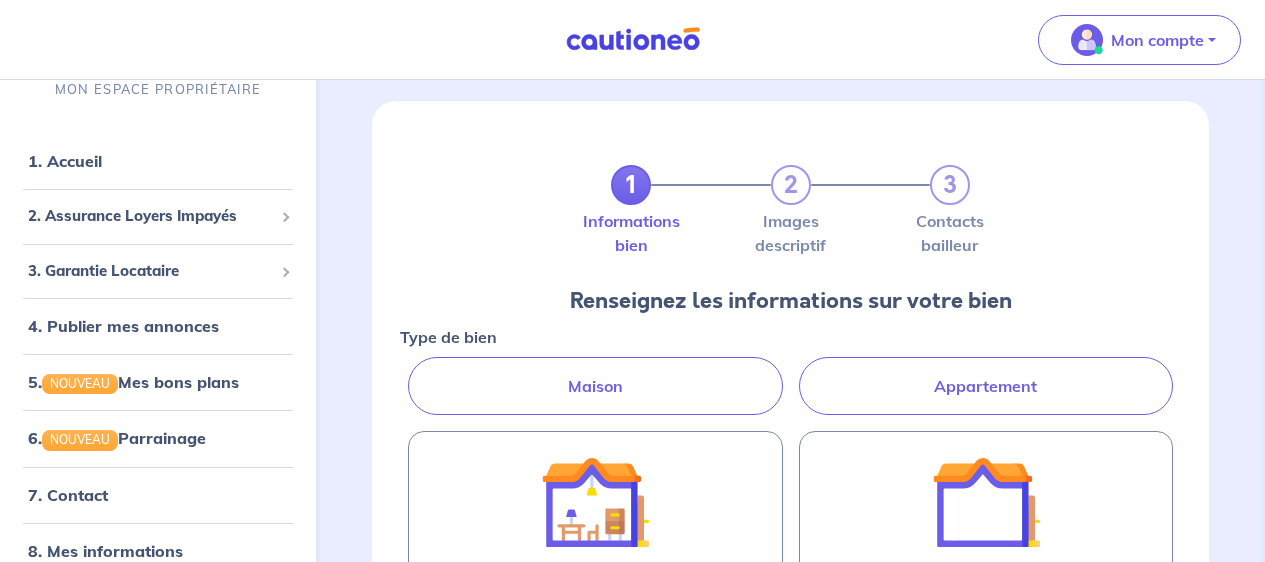 scroll, scrollTop: 0, scrollLeft: 0, axis: both 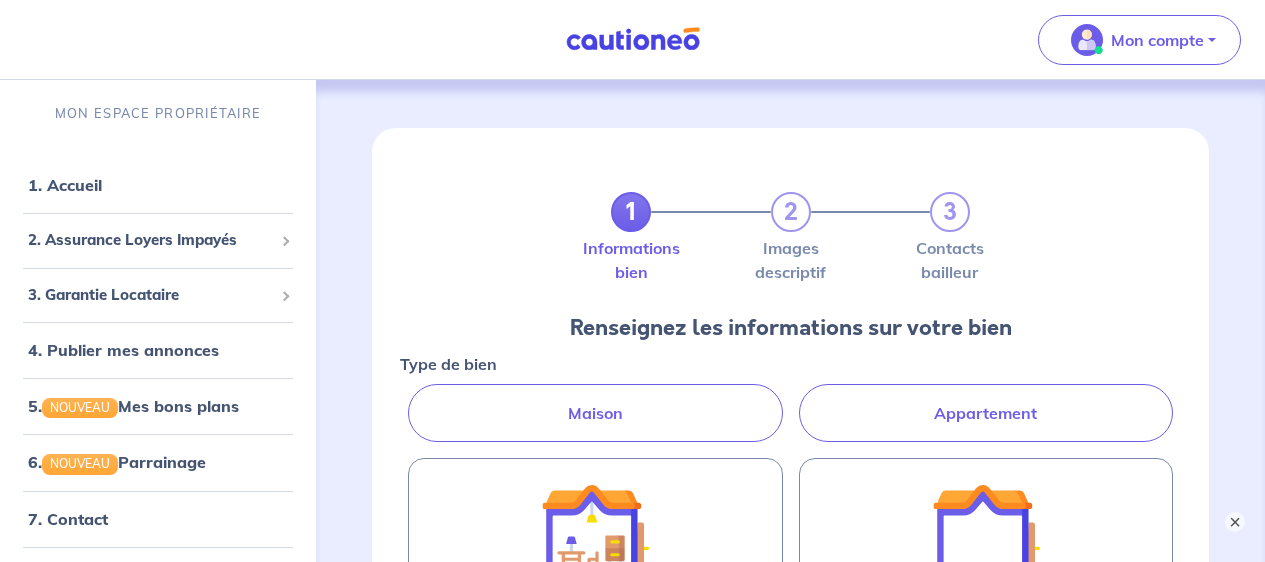 click on "Appartement" at bounding box center (986, 413) 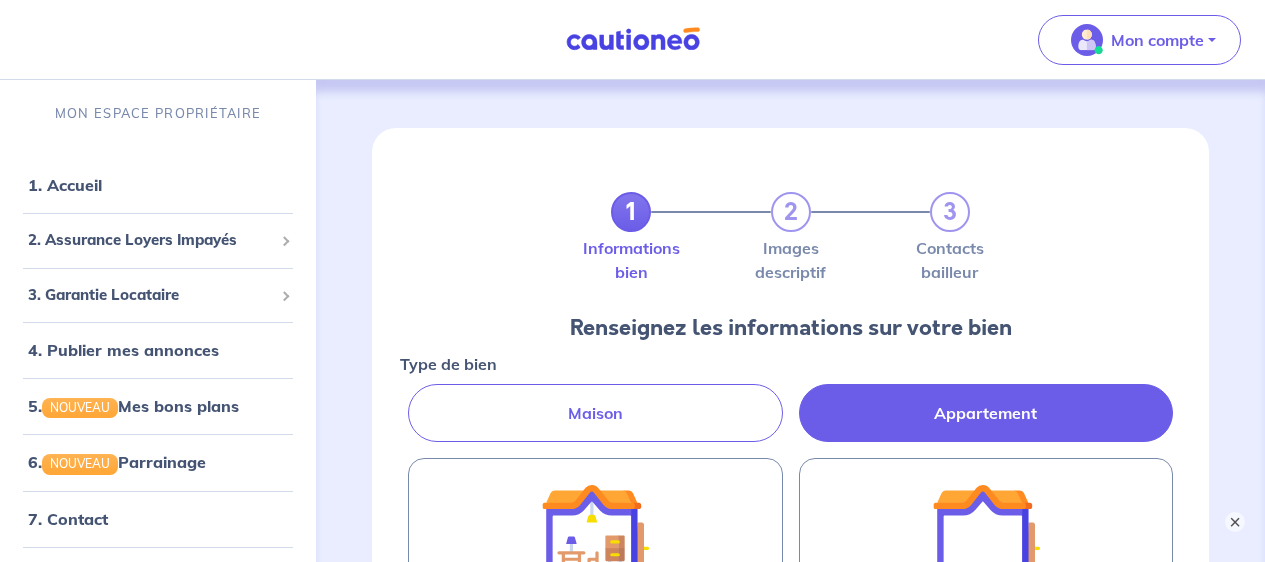 radio on "true" 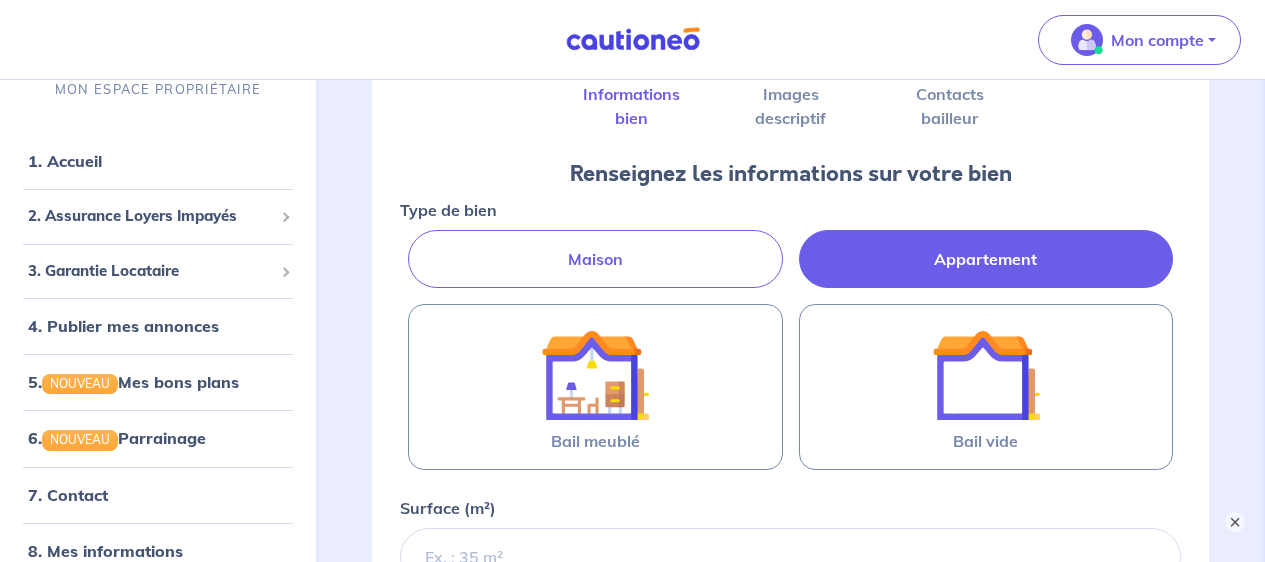 scroll, scrollTop: 186, scrollLeft: 0, axis: vertical 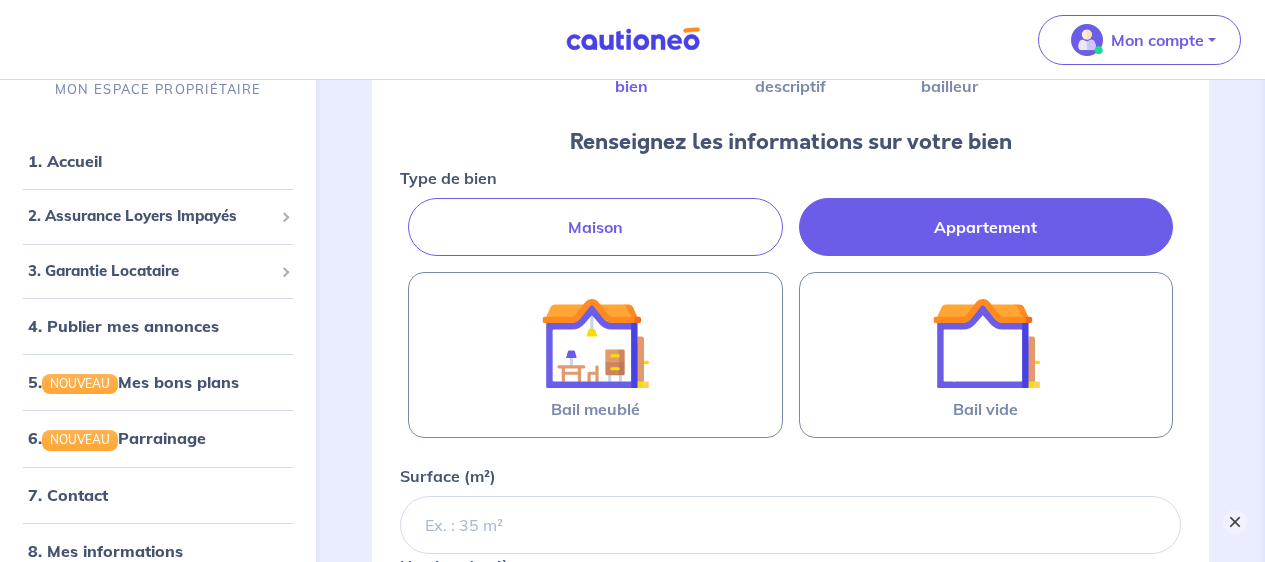 click on "×" at bounding box center (1235, 522) 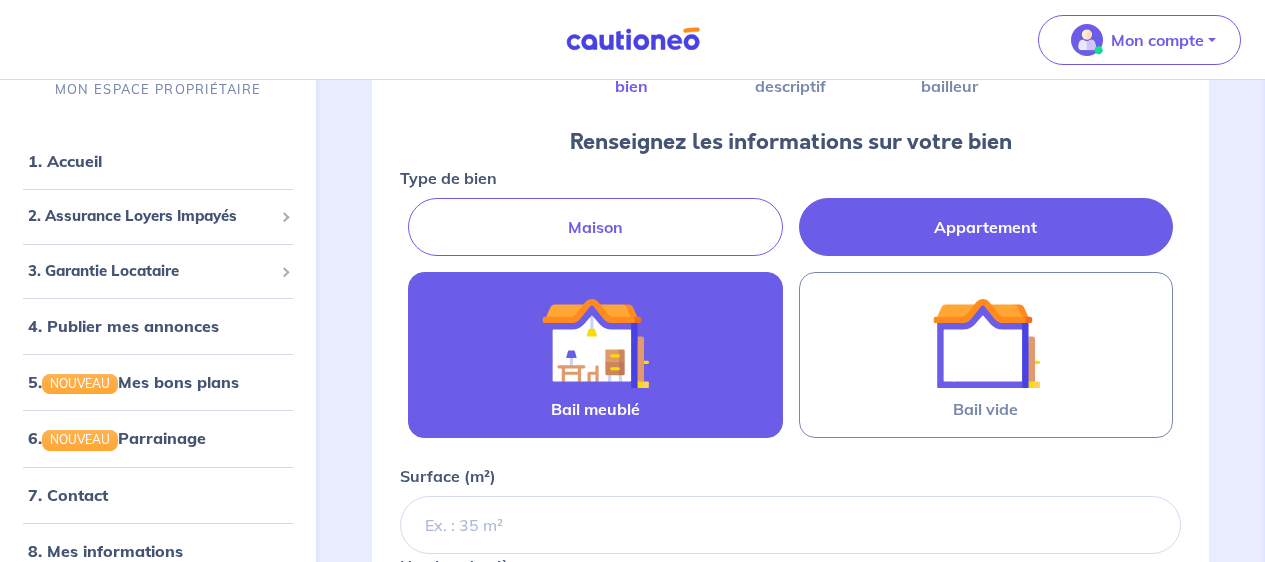 click on "Bail meublé" at bounding box center [595, 355] 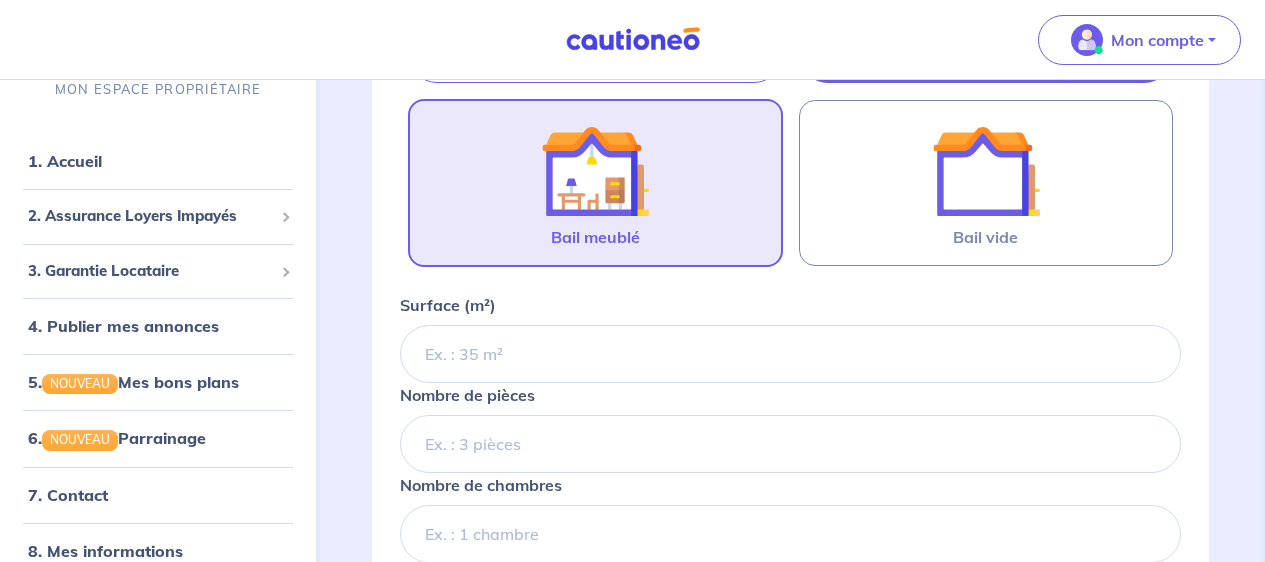 scroll, scrollTop: 365, scrollLeft: 0, axis: vertical 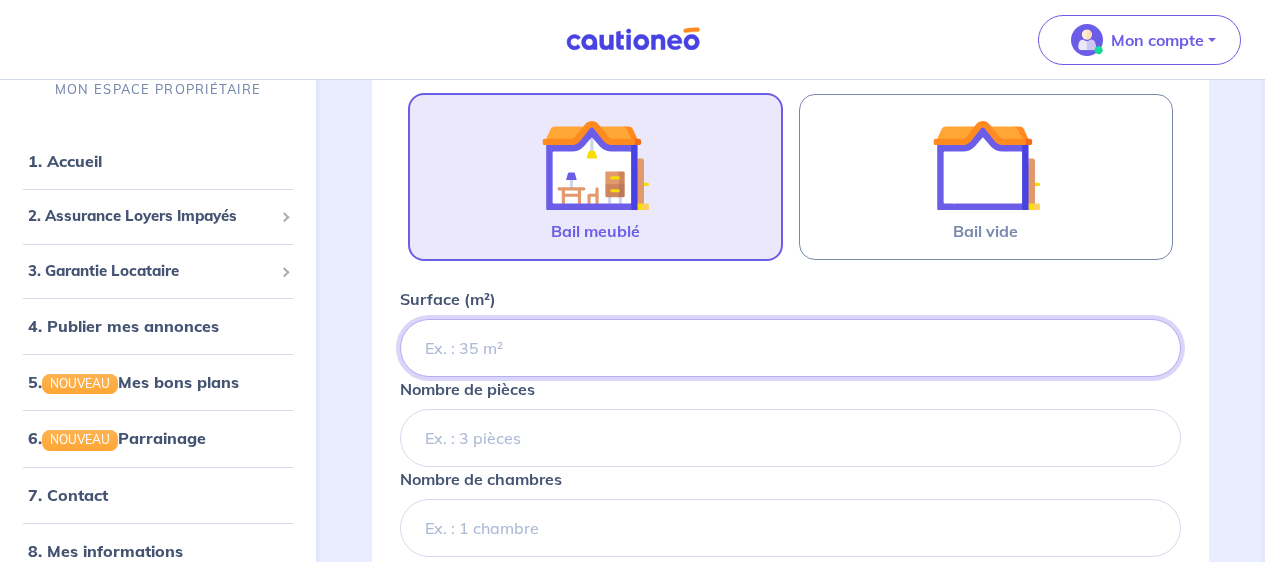 click on "Surface (m²)" at bounding box center (790, 348) 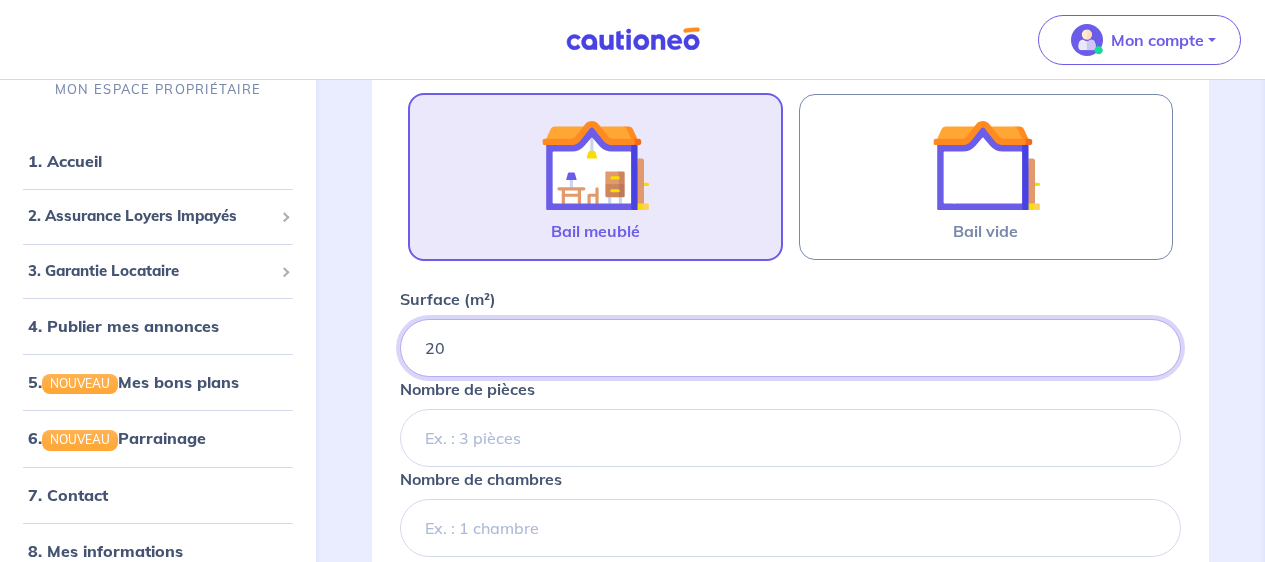 type on "20" 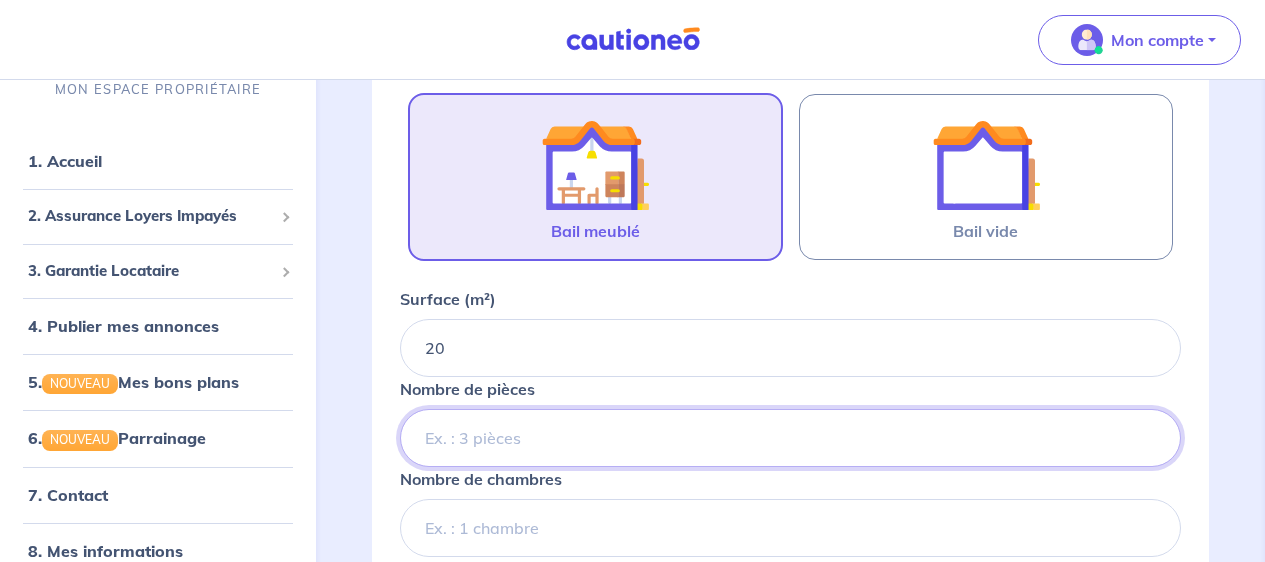 click on "Nombre de pièces" at bounding box center (790, 438) 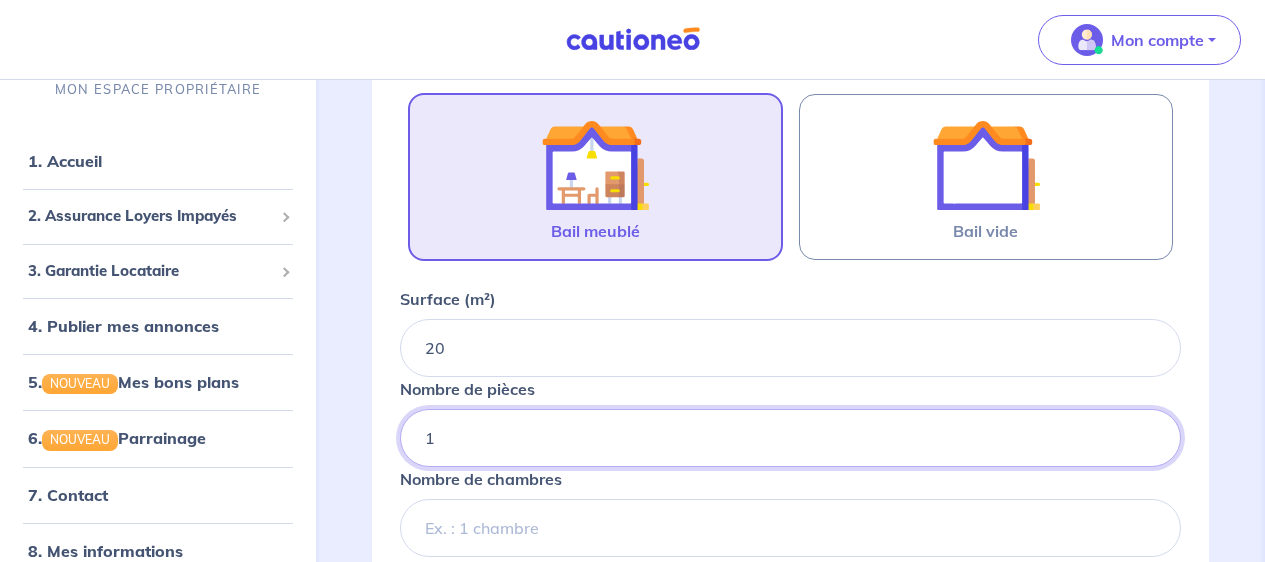 type on "1" 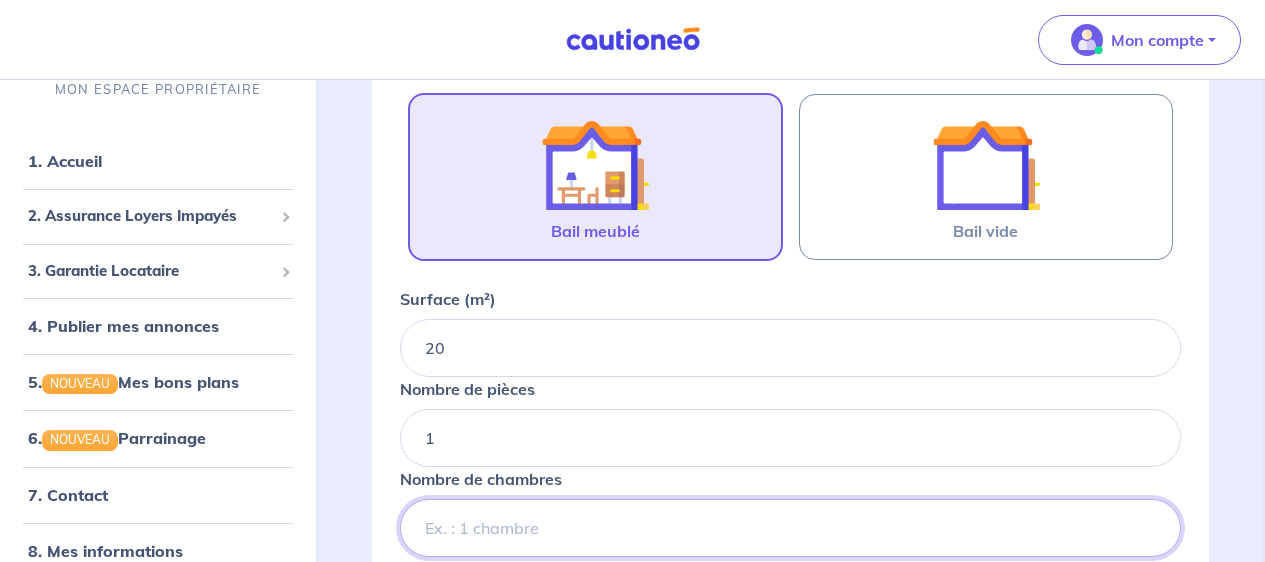 click on "Nombre de chambres" at bounding box center (790, 528) 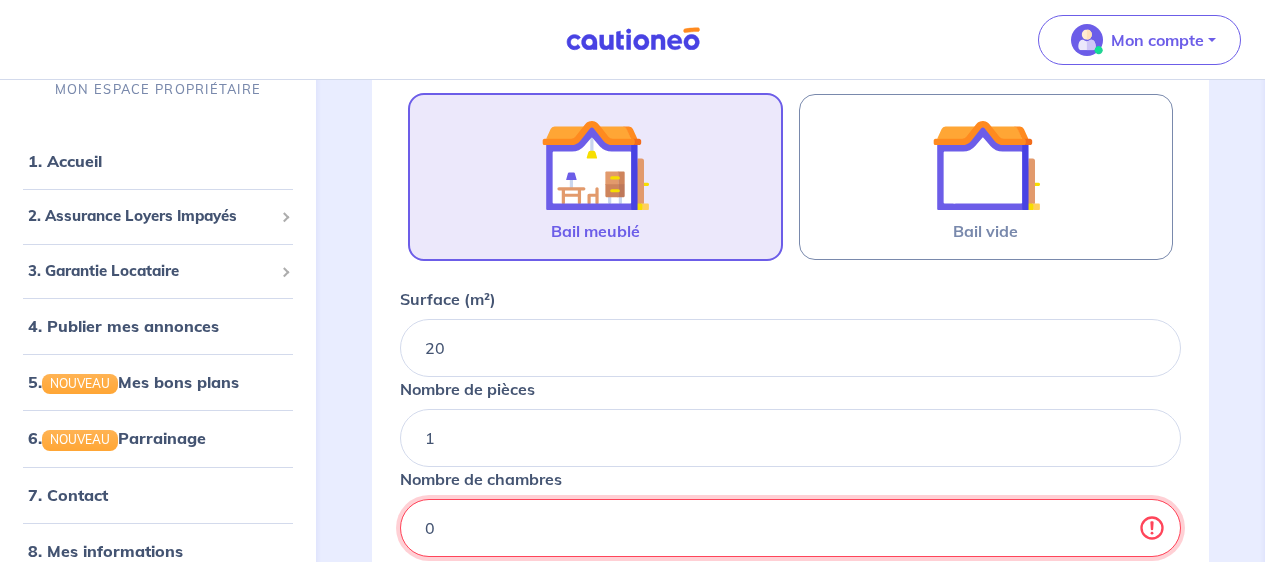 type on "0" 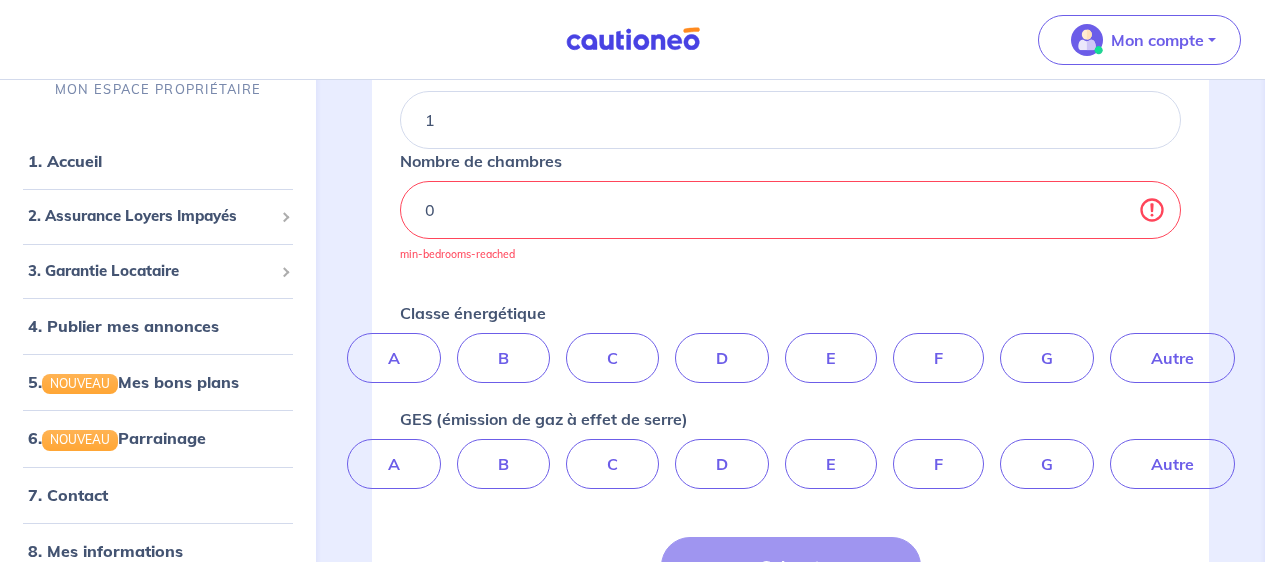 scroll, scrollTop: 702, scrollLeft: 0, axis: vertical 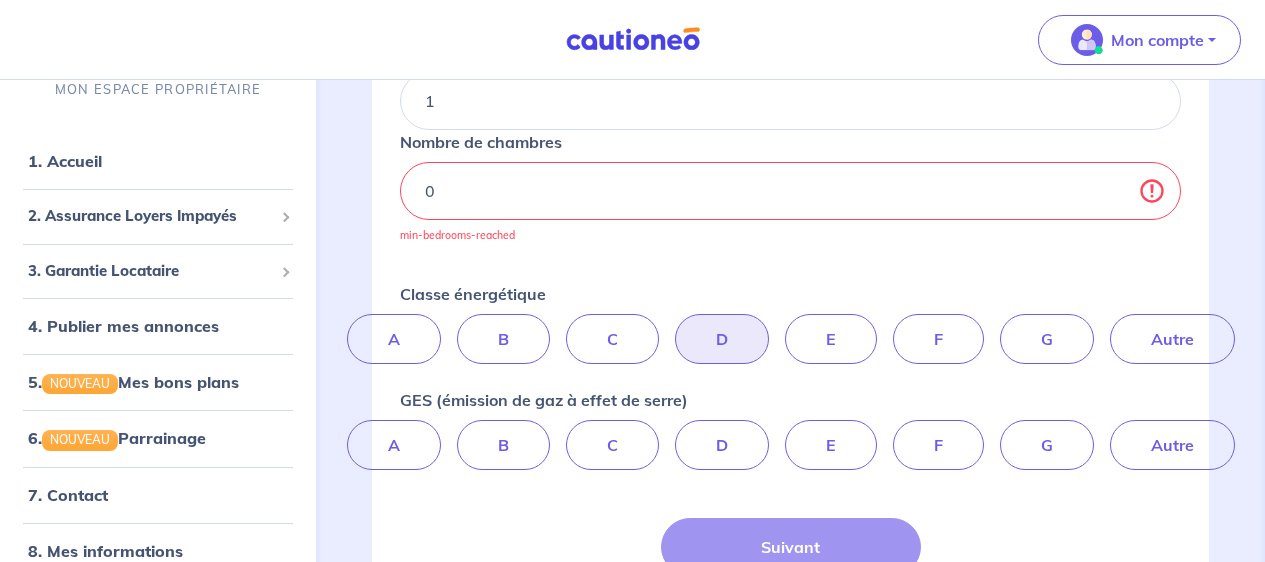 click on "D" at bounding box center (722, 339) 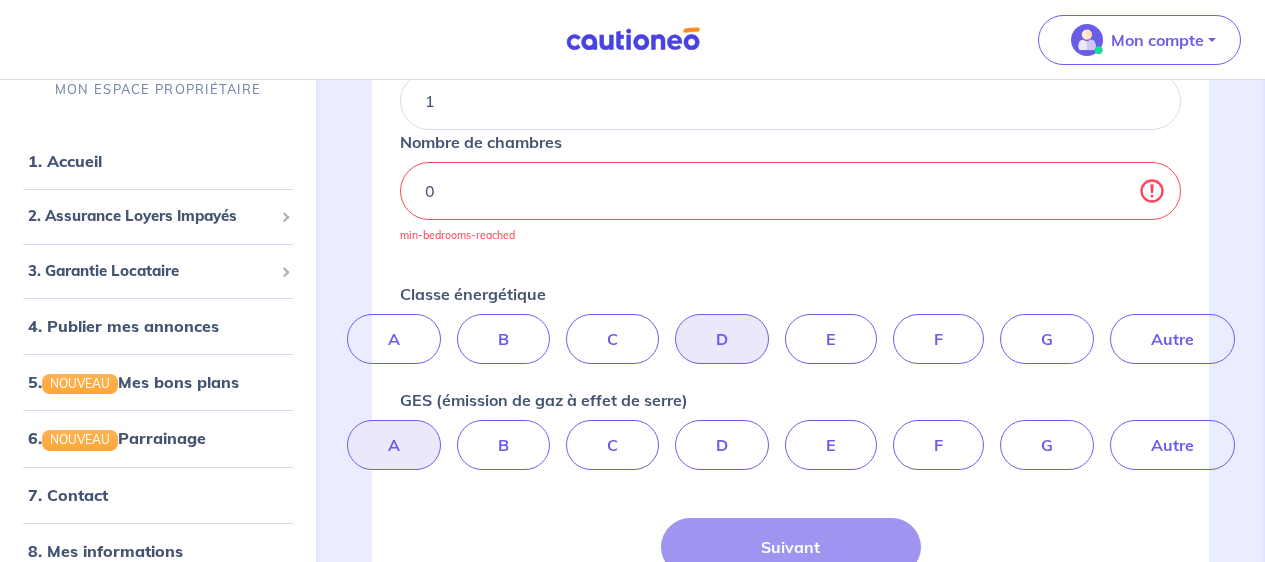 click on "A" at bounding box center [394, 445] 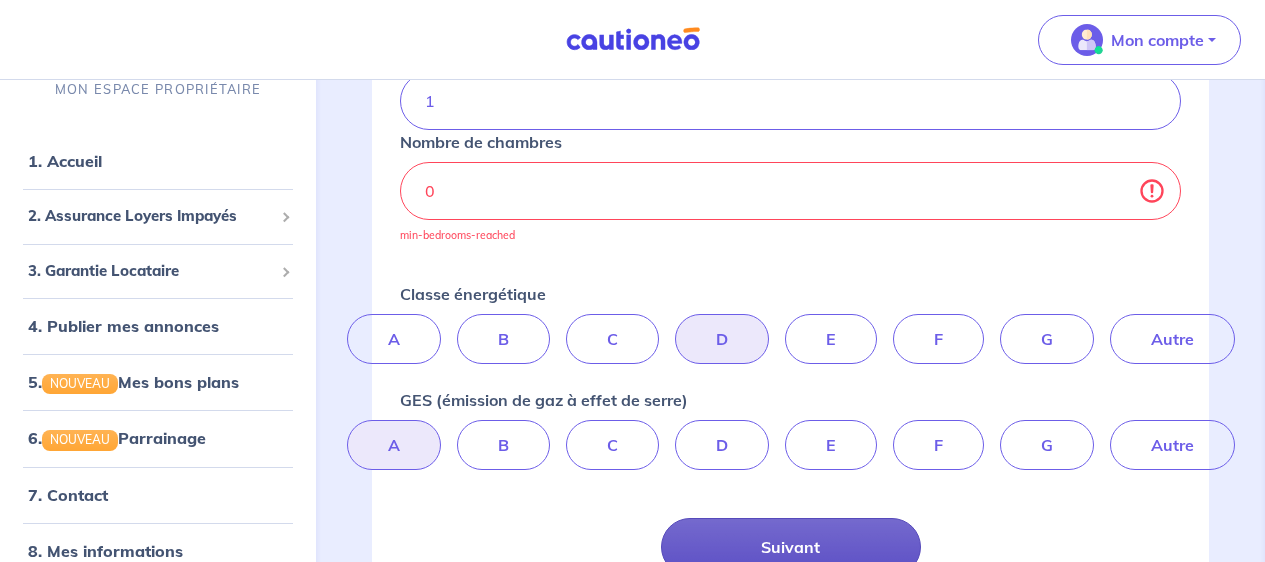 click on "Suivant" at bounding box center [791, 547] 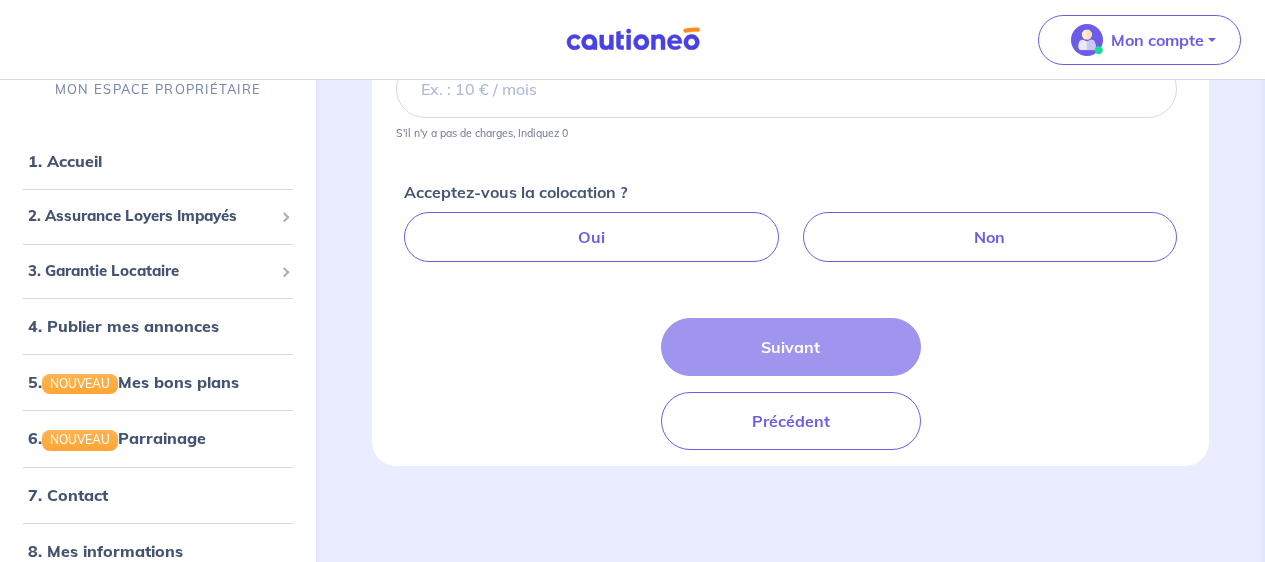 scroll, scrollTop: 201, scrollLeft: 0, axis: vertical 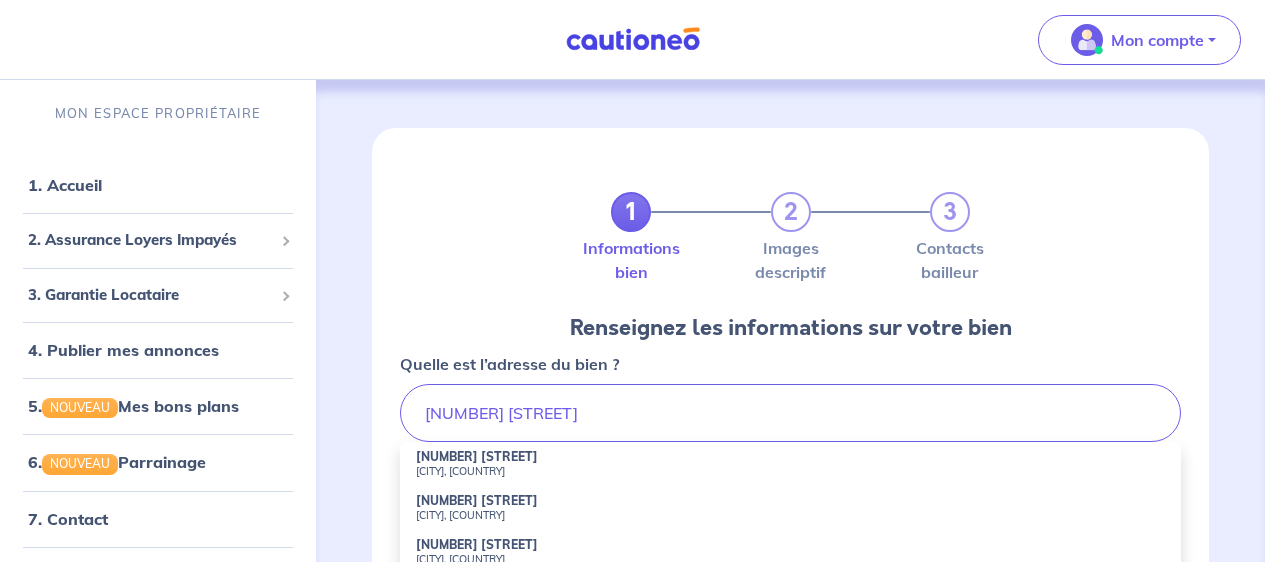 click on "[NUMBER] [STREET]" at bounding box center [477, 544] 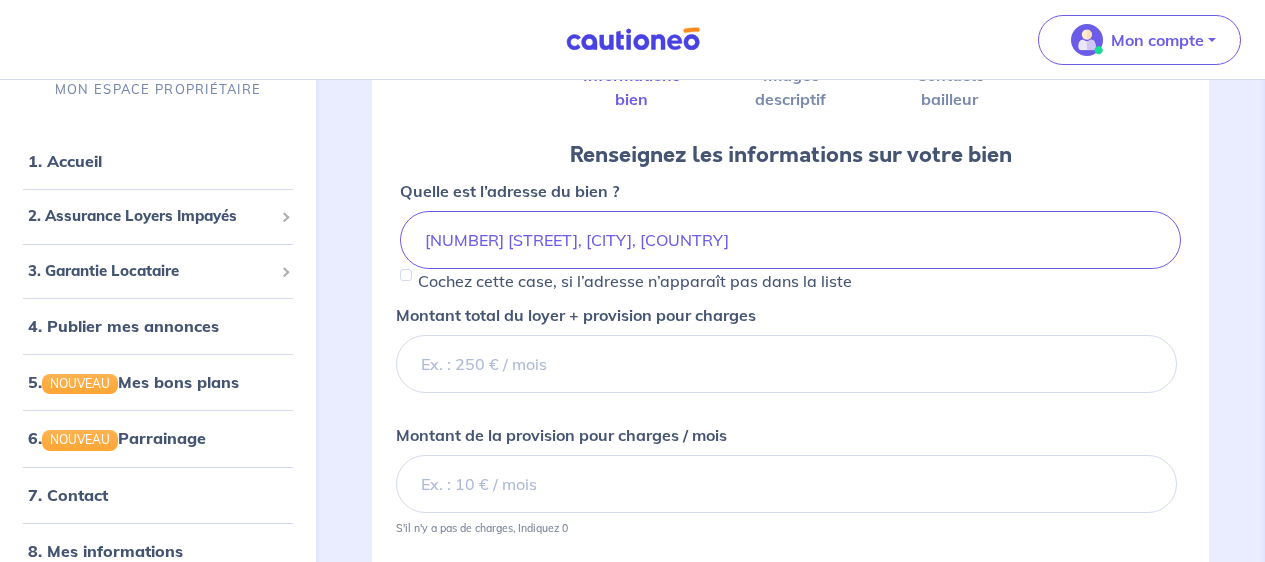 scroll, scrollTop: 184, scrollLeft: 0, axis: vertical 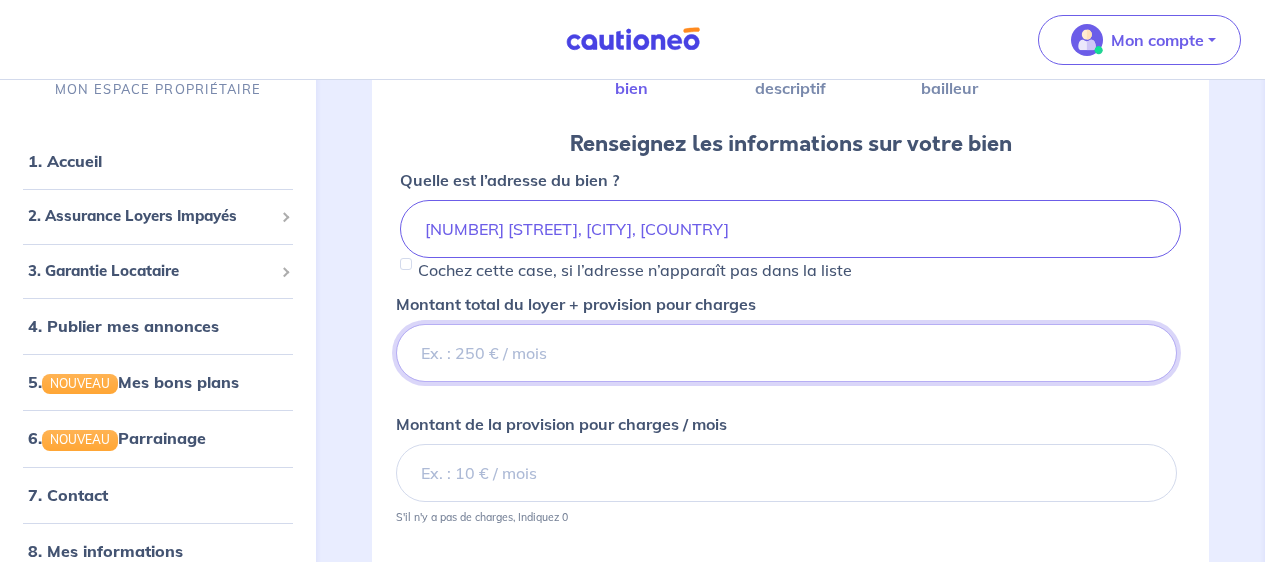 click on "Montant total du loyer + provision pour charges" at bounding box center [786, 353] 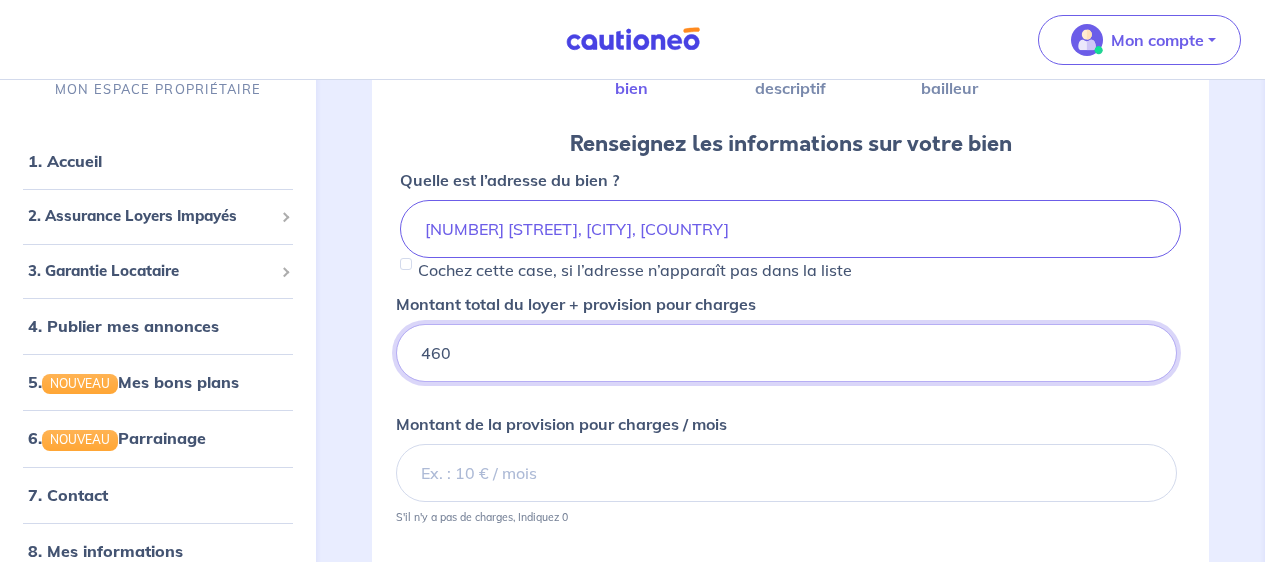 type on "460" 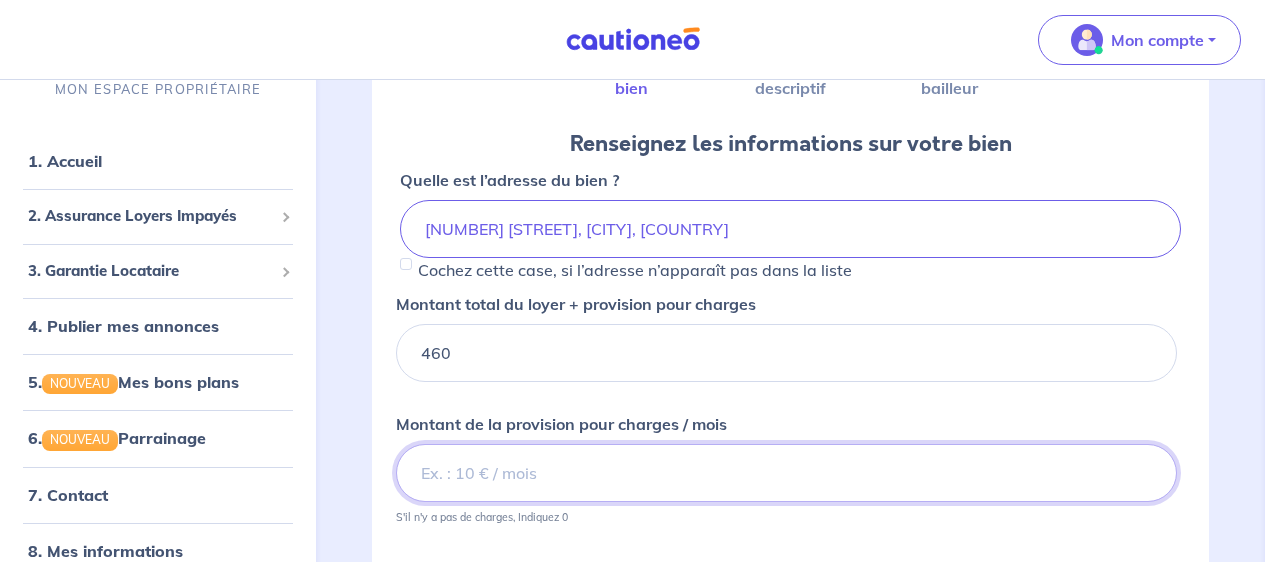 click on "Montant de la provision pour charges / mois" at bounding box center (786, 473) 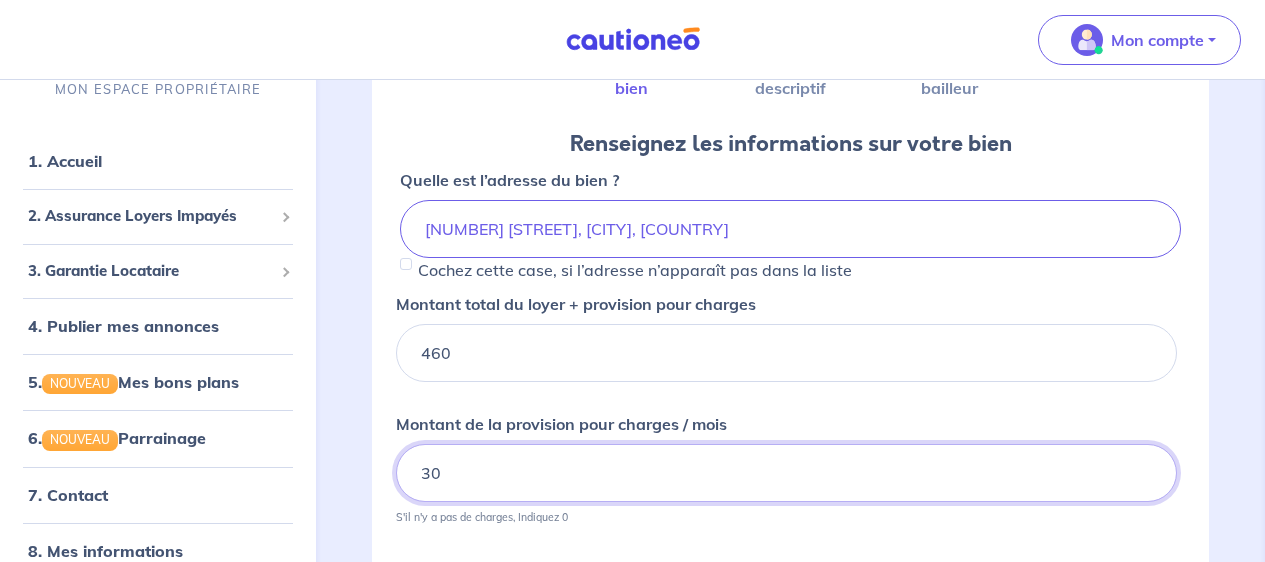 type on "30" 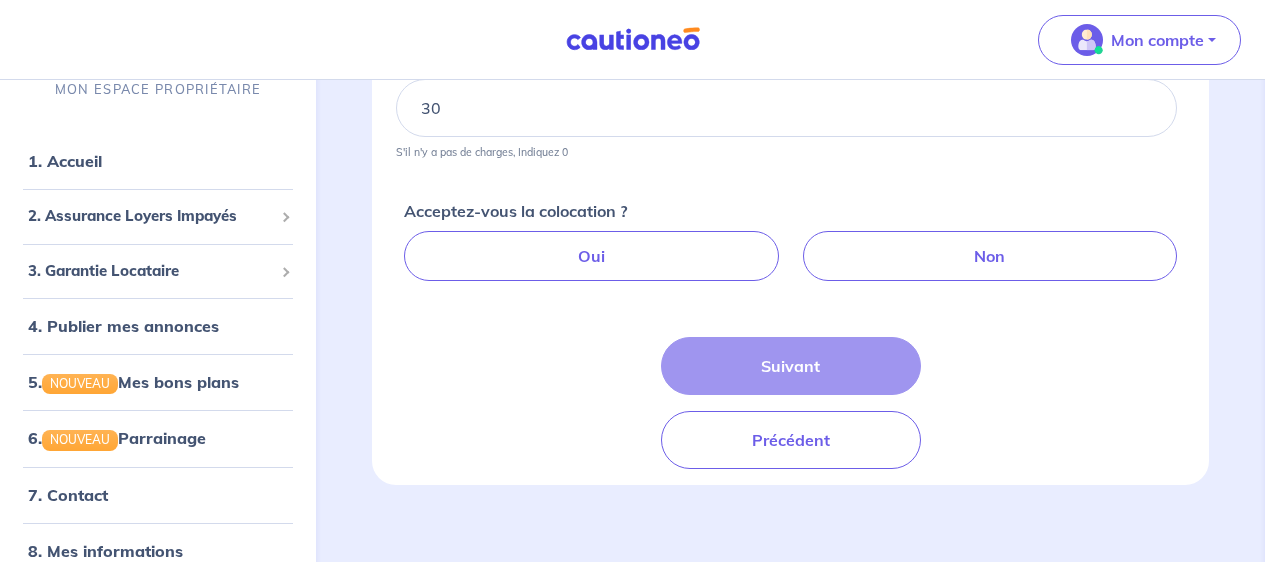 scroll, scrollTop: 562, scrollLeft: 0, axis: vertical 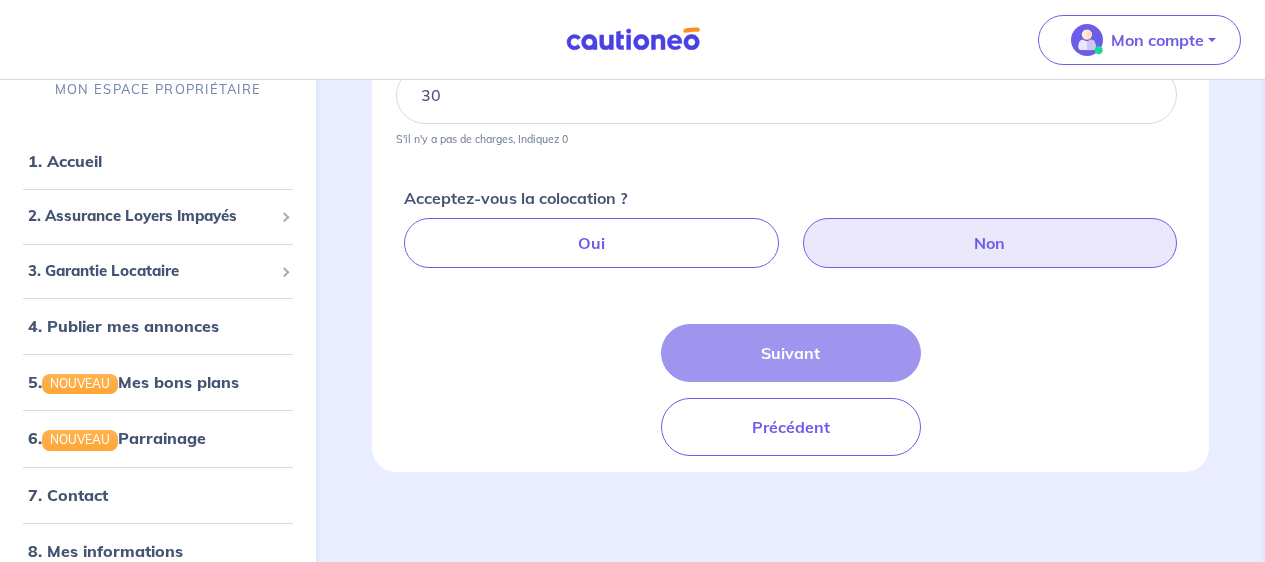 click on "Non" at bounding box center [990, 243] 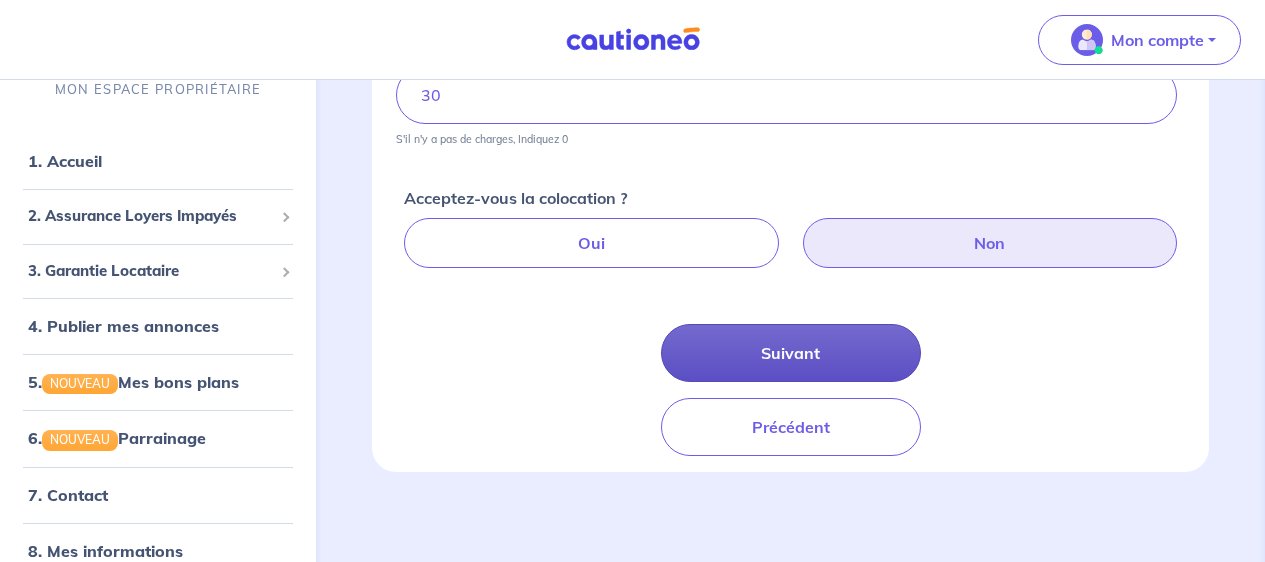 click on "Suivant" at bounding box center (791, 353) 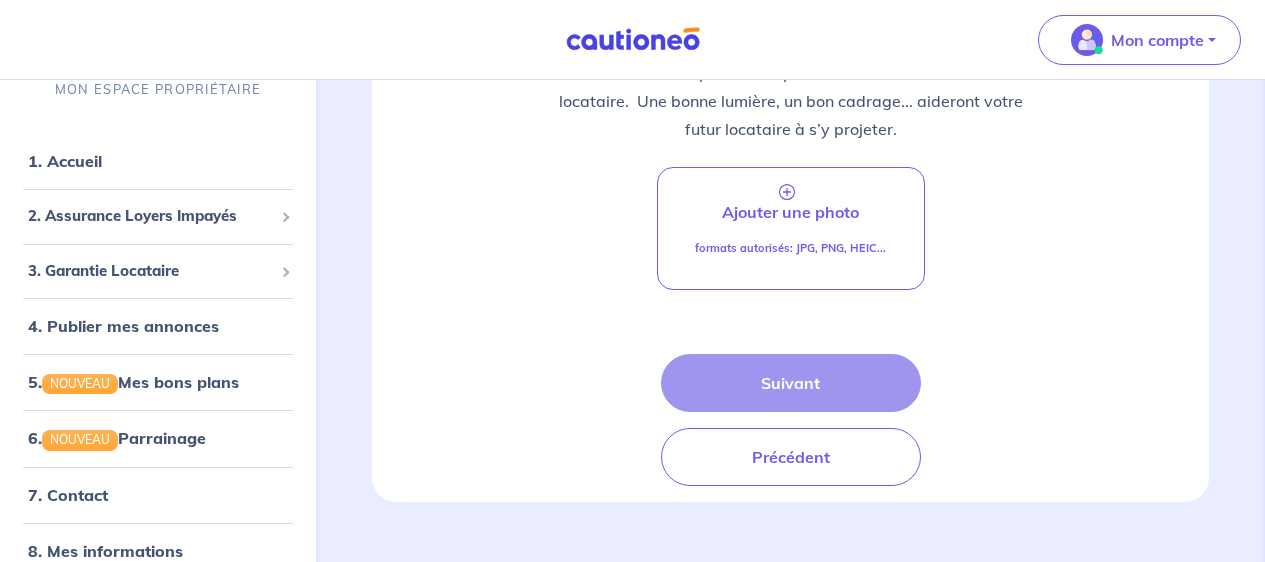 scroll, scrollTop: 343, scrollLeft: 0, axis: vertical 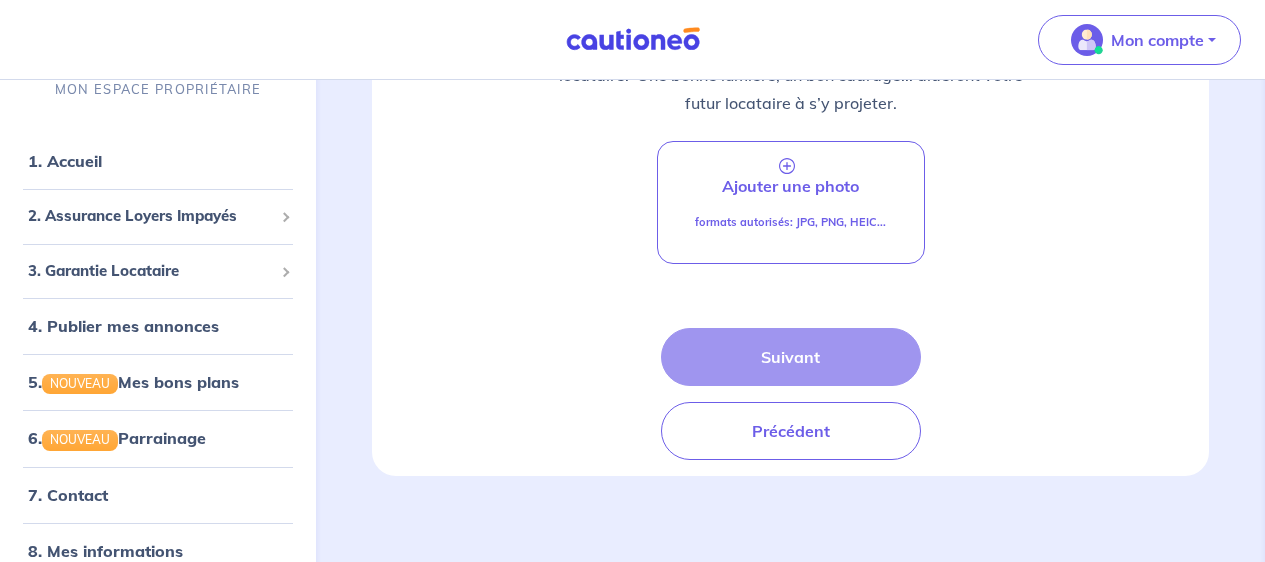click on "Suivant Précédent" at bounding box center [791, 394] 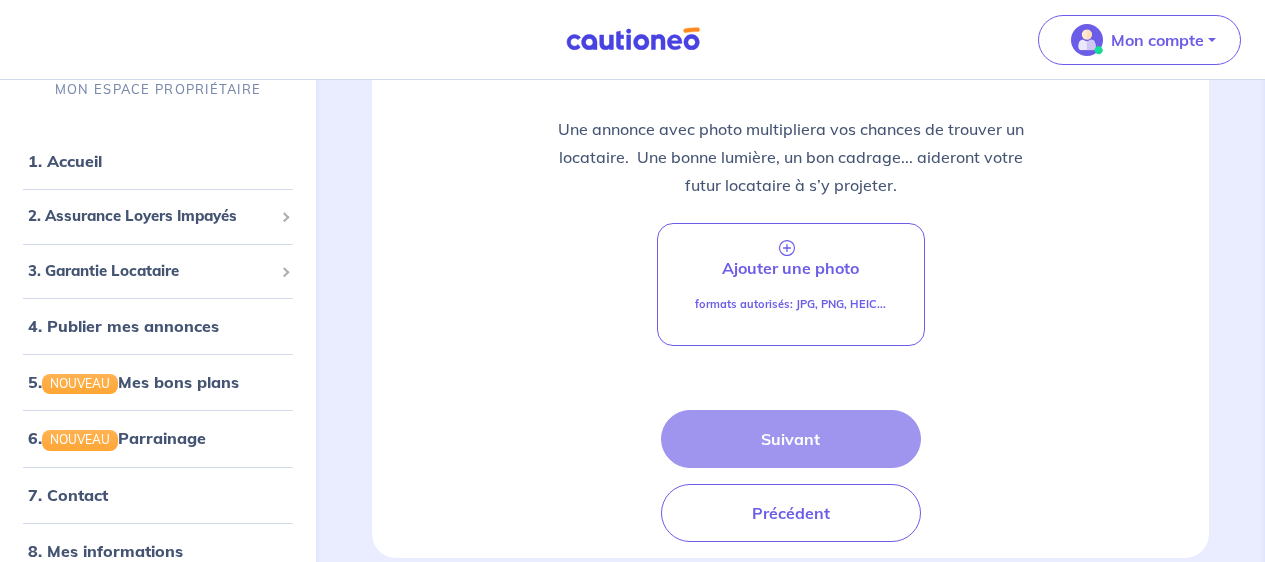 scroll, scrollTop: 300, scrollLeft: 0, axis: vertical 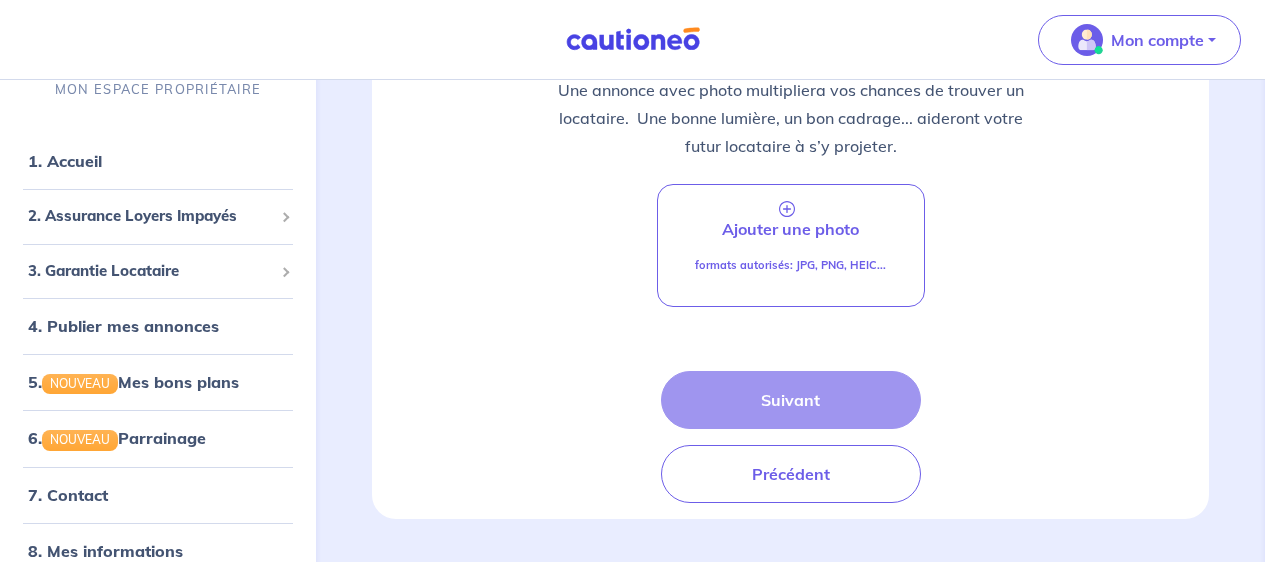 click on "Suivant Précédent" at bounding box center (791, 437) 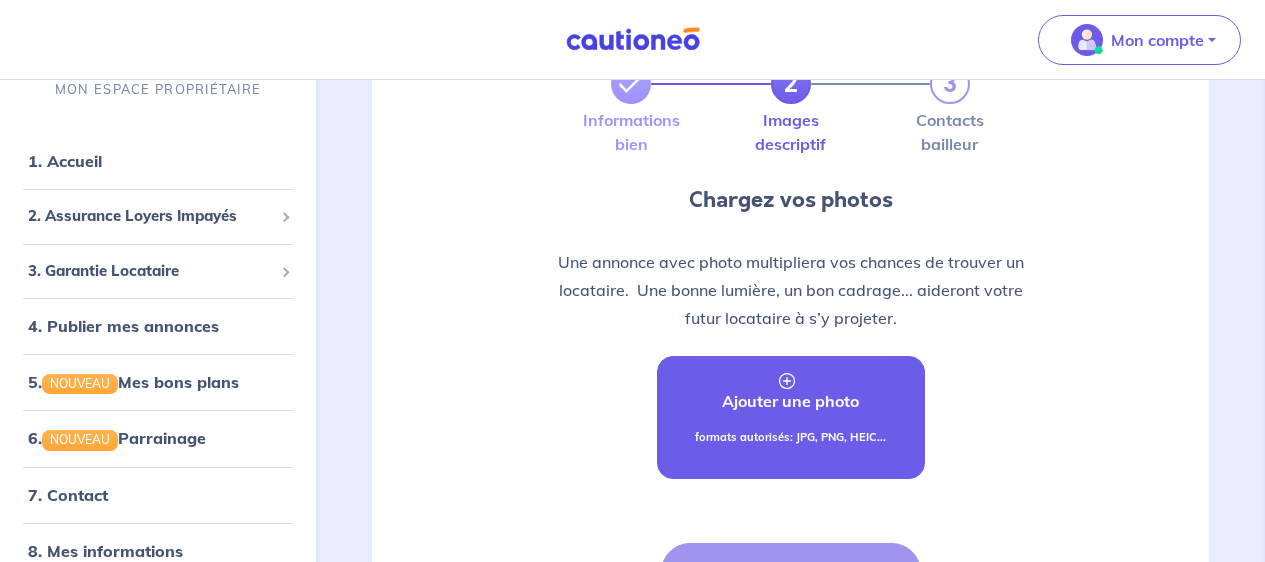 scroll, scrollTop: 149, scrollLeft: 0, axis: vertical 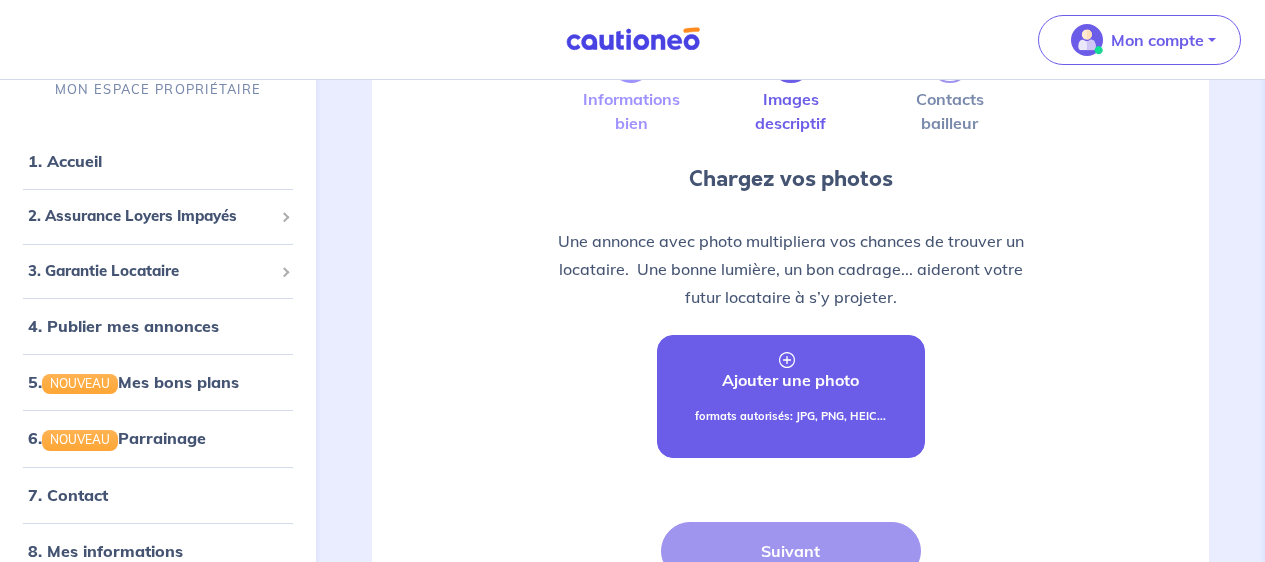 click on "formats autorisés: JPG, PNG, HEIC..." at bounding box center [790, 416] 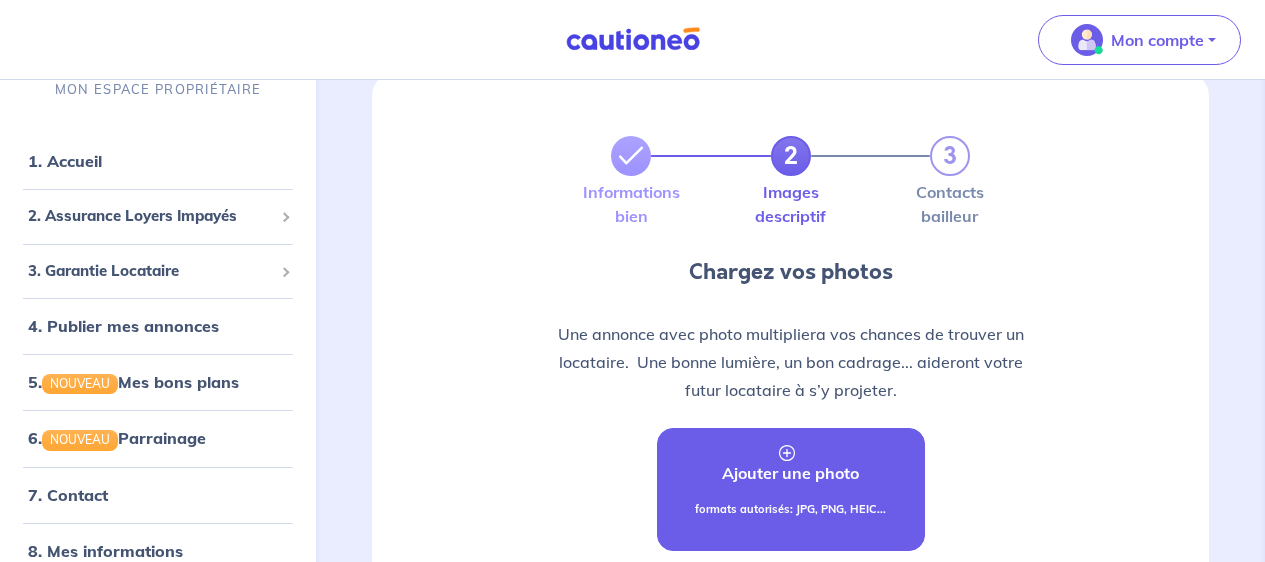 scroll, scrollTop: 0, scrollLeft: 0, axis: both 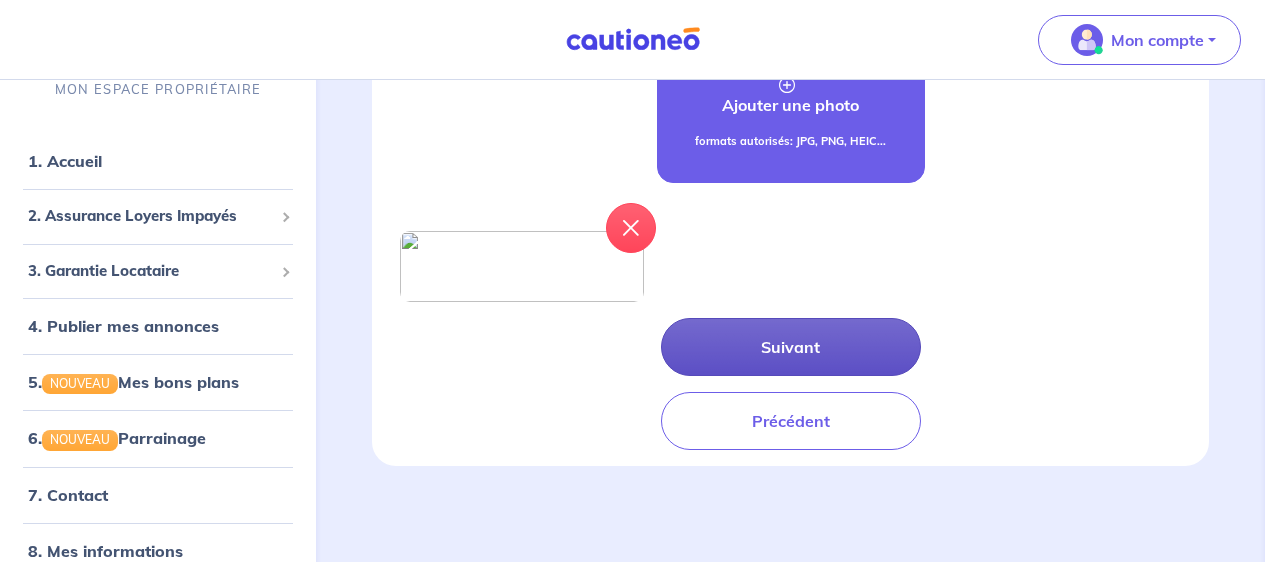 click on "Suivant" at bounding box center (791, 347) 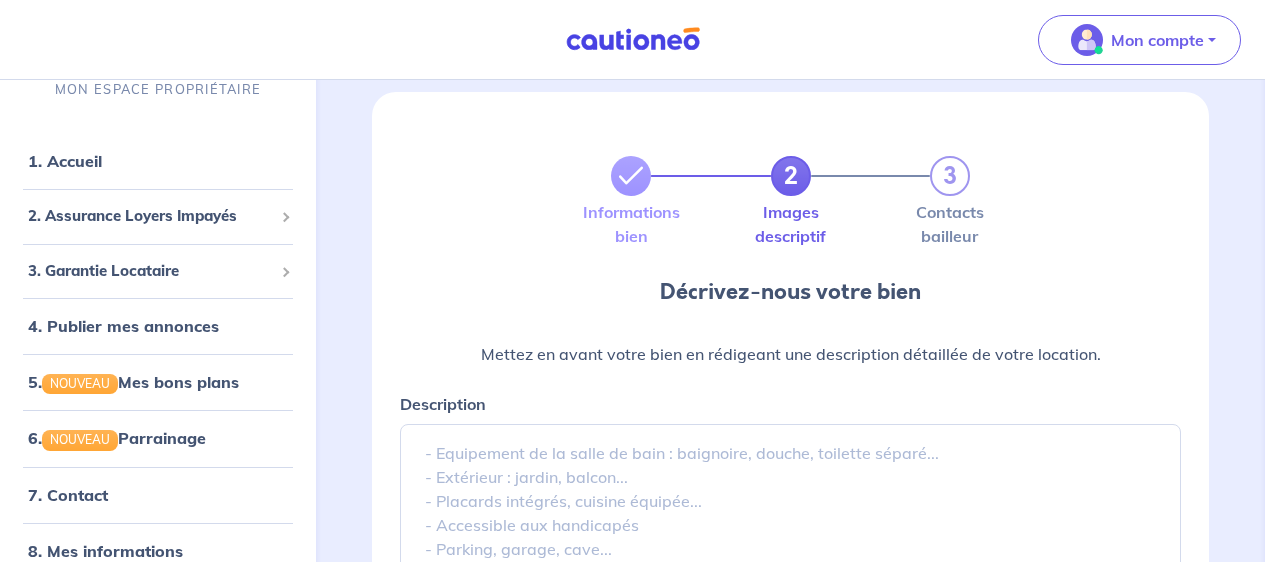 scroll, scrollTop: 0, scrollLeft: 0, axis: both 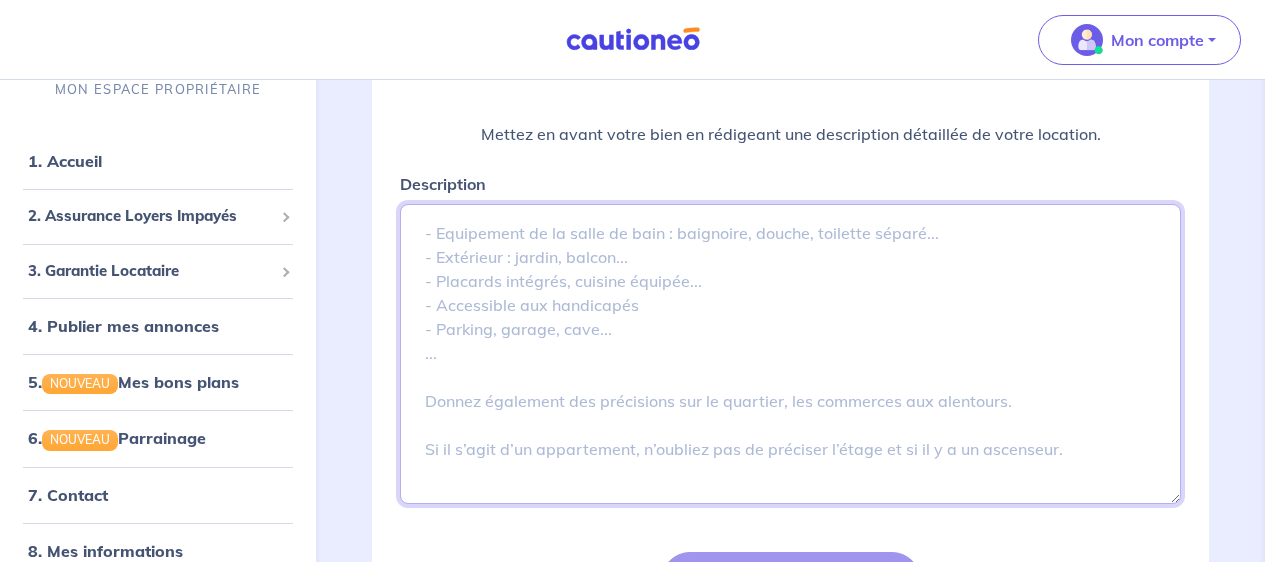 click on "Description" at bounding box center [790, 354] 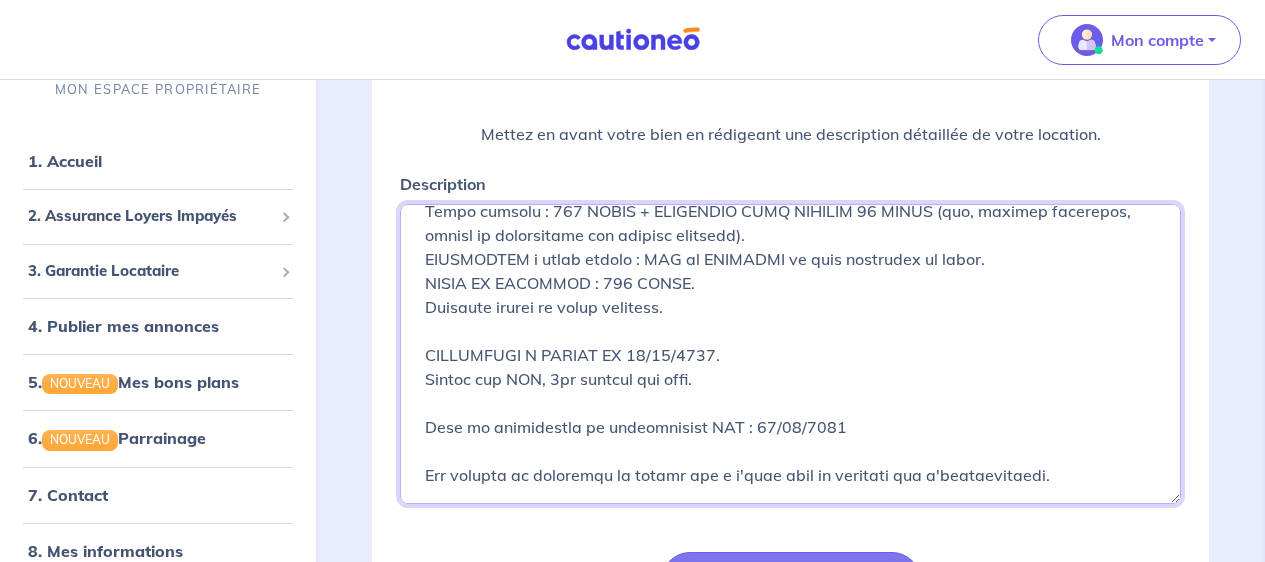 scroll, scrollTop: 478, scrollLeft: 0, axis: vertical 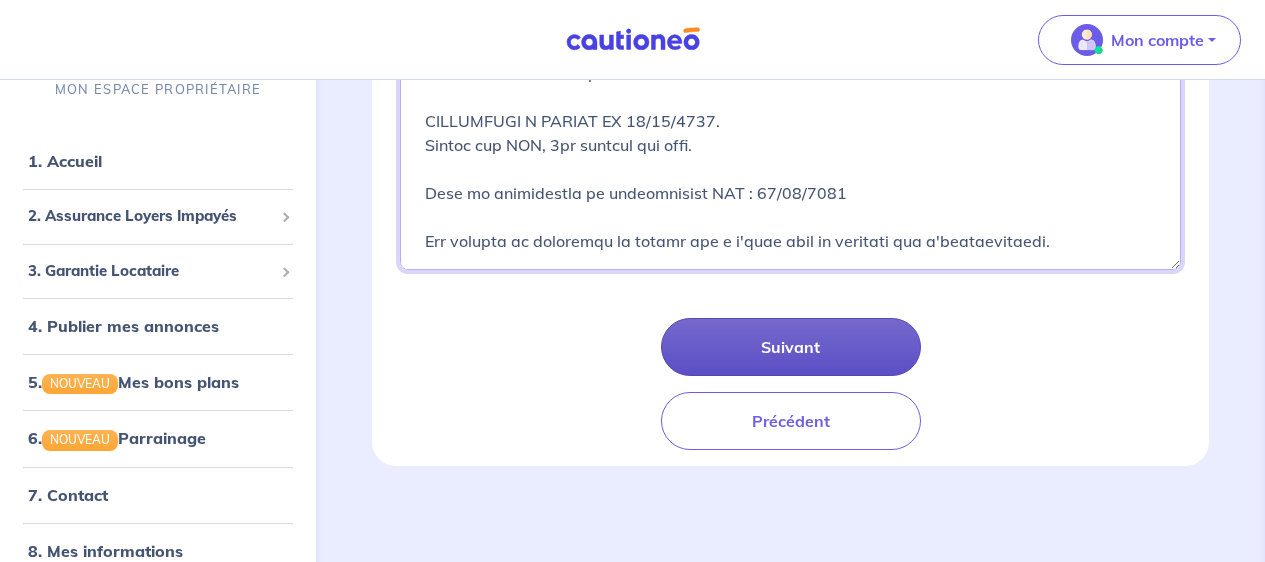 type on "Lorem i 0 dol si ametco adipi, elitse doeiusmod te inc utlaboreetdolo magnaaliq ( ENIM, ADMIN, VENIAMQU NO EXERCITATIO).
Ullamc labori nisialiq exe comm consequatdu auteir (inrepr v velit) es CIL f'nu paria excepteu :
- Sintoc cupidatatno proi suntcu q'of deserun 256 M 466 anim idestlab perspicia unde omnis isten.
- Errorvol accusantiu + dolor la totamre.
- Aperiam eaqueips qu abilloi v'qua archit beataevit 3 dict explic, n'eni ipsam quiavolup (asperna autod), f'co magni dolor eosrationes (8 nesciun), n'po quisq-dolor adipisc numqu, e'mod temporainc magnamquae, etiamminu solutano.
- Elige o'cum nihi IM qu placea (facere possim assu repellendu) + tempo-autemquib officiisde. - Rer necess saepeeveniet vol repudi recusandae.
- Itaqueear hic tenetursa d reicie volupta maio.
- 8 Aliasper dolori asperio repe minimno.
- Exerc ullam corporis.
Susci la aliquid commodic quid ma mol.
Molest ha qui r facilisex (DISTINCT namli 9, 8, 8, 0).
Tempo cumsolu : 102 NOBIS + ELIGENDIO CUMQ NIHILIM 91 MINUS (quo, maximep face..." 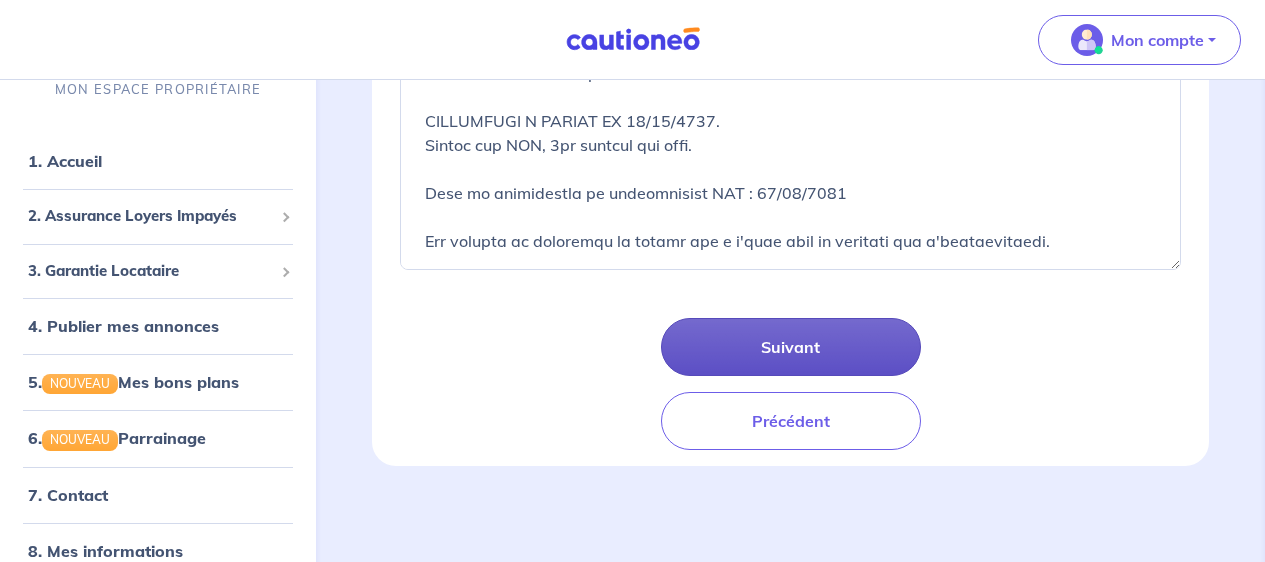 click on "Suivant" at bounding box center [791, 347] 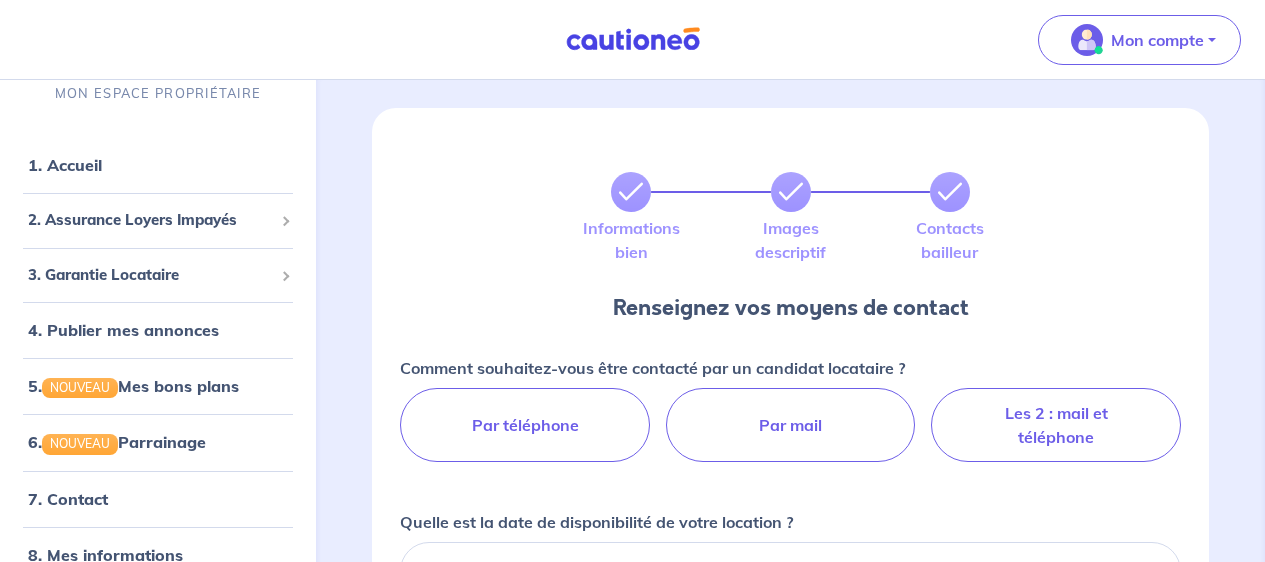 scroll, scrollTop: 0, scrollLeft: 0, axis: both 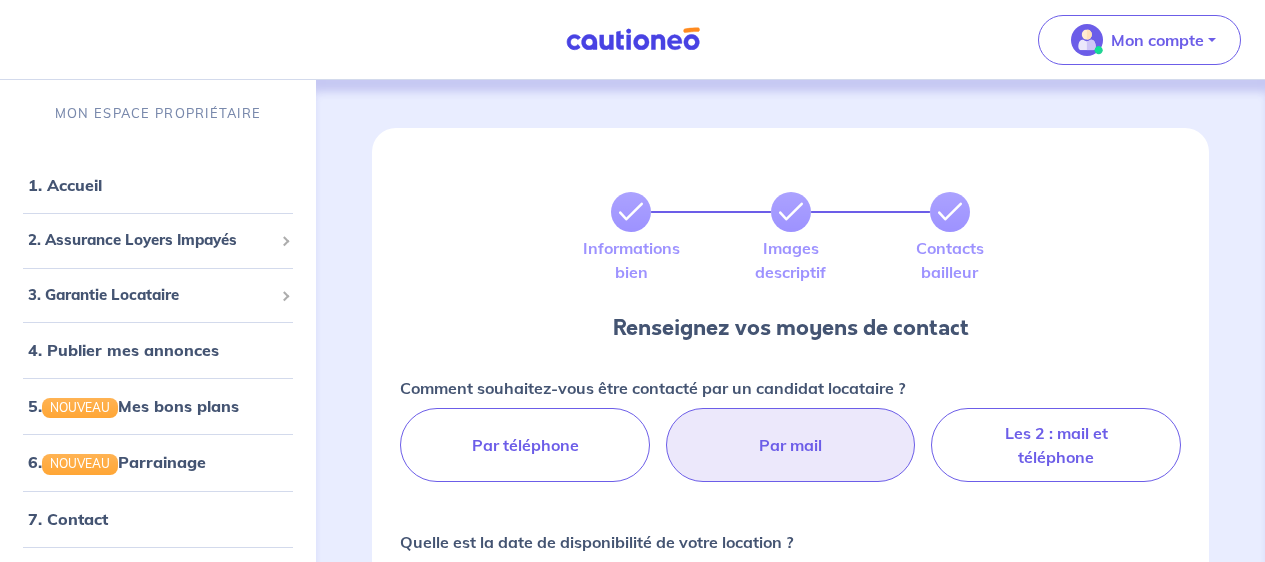 click on "Par mail" at bounding box center [791, 445] 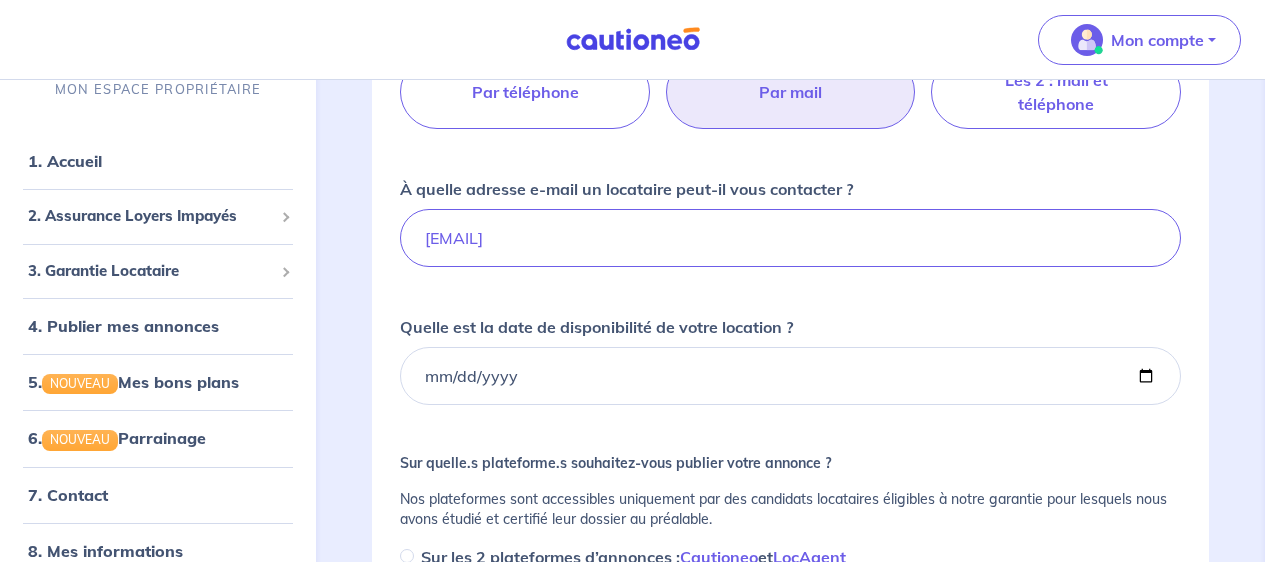 scroll, scrollTop: 360, scrollLeft: 0, axis: vertical 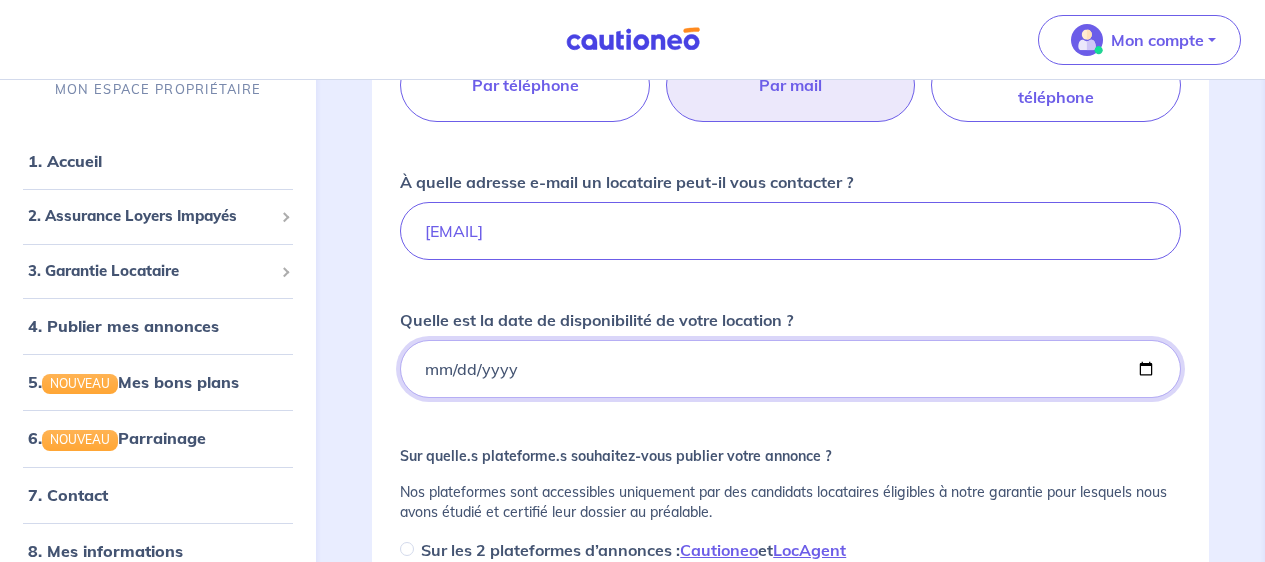 click on "Quelle est la date de disponibilité de votre location ?" at bounding box center [790, 369] 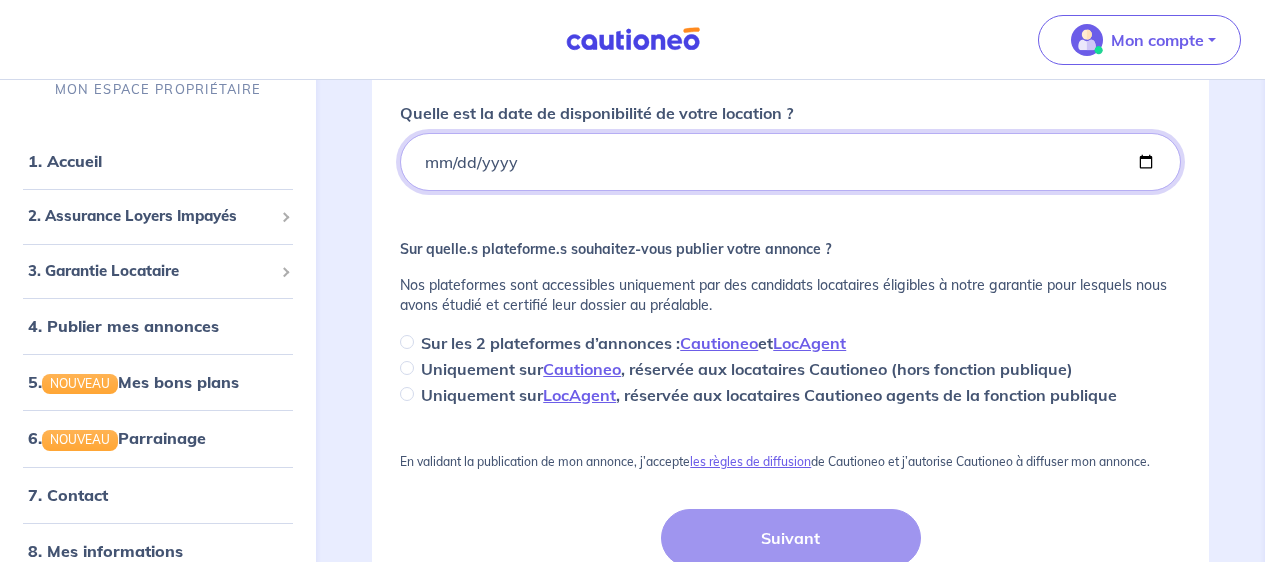 scroll, scrollTop: 569, scrollLeft: 0, axis: vertical 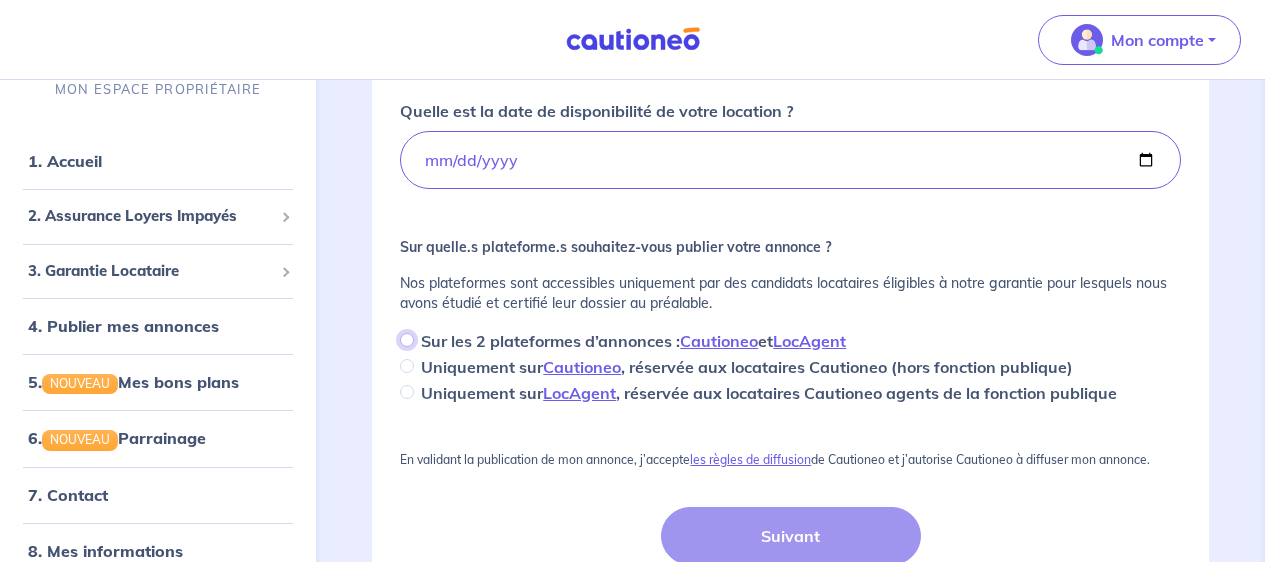 click on "Sur les 2 plateformes d’annonces :  Cautioneo  et  LocAgent" at bounding box center (407, 340) 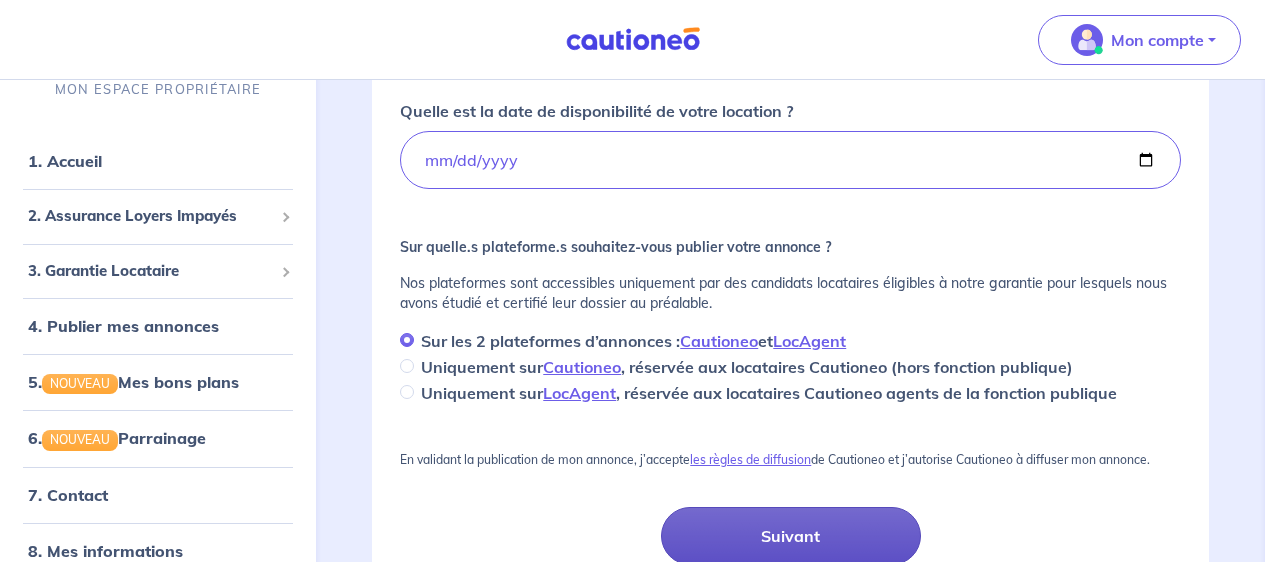click on "Suivant" at bounding box center (791, 536) 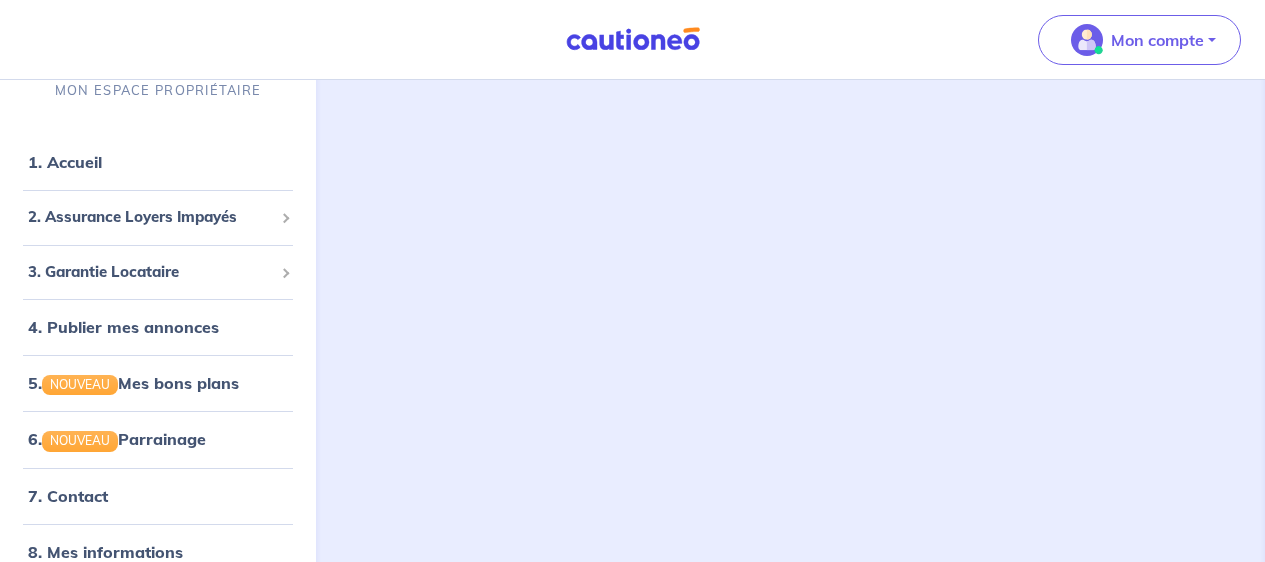 scroll, scrollTop: 0, scrollLeft: 0, axis: both 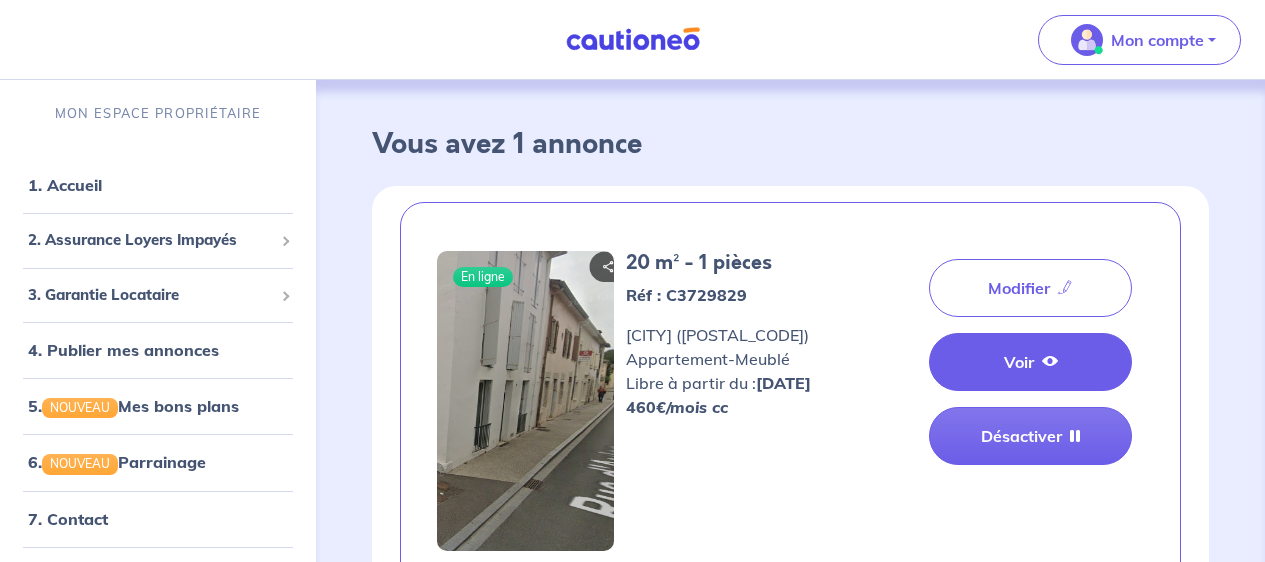 click on "Voir" at bounding box center (1030, 362) 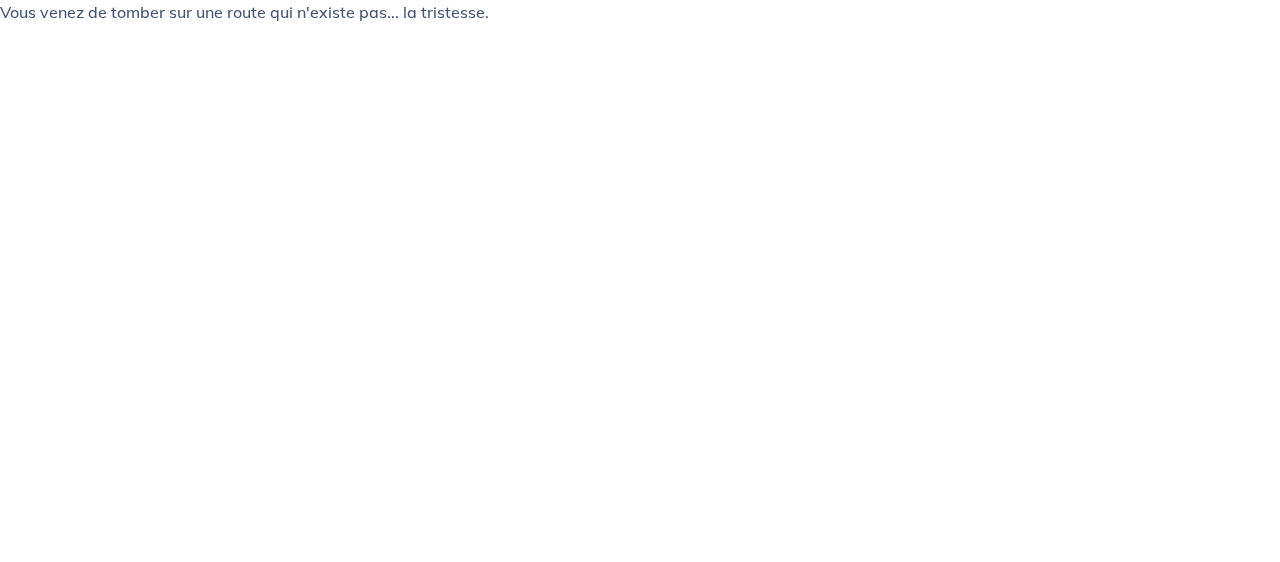 scroll, scrollTop: 0, scrollLeft: 0, axis: both 